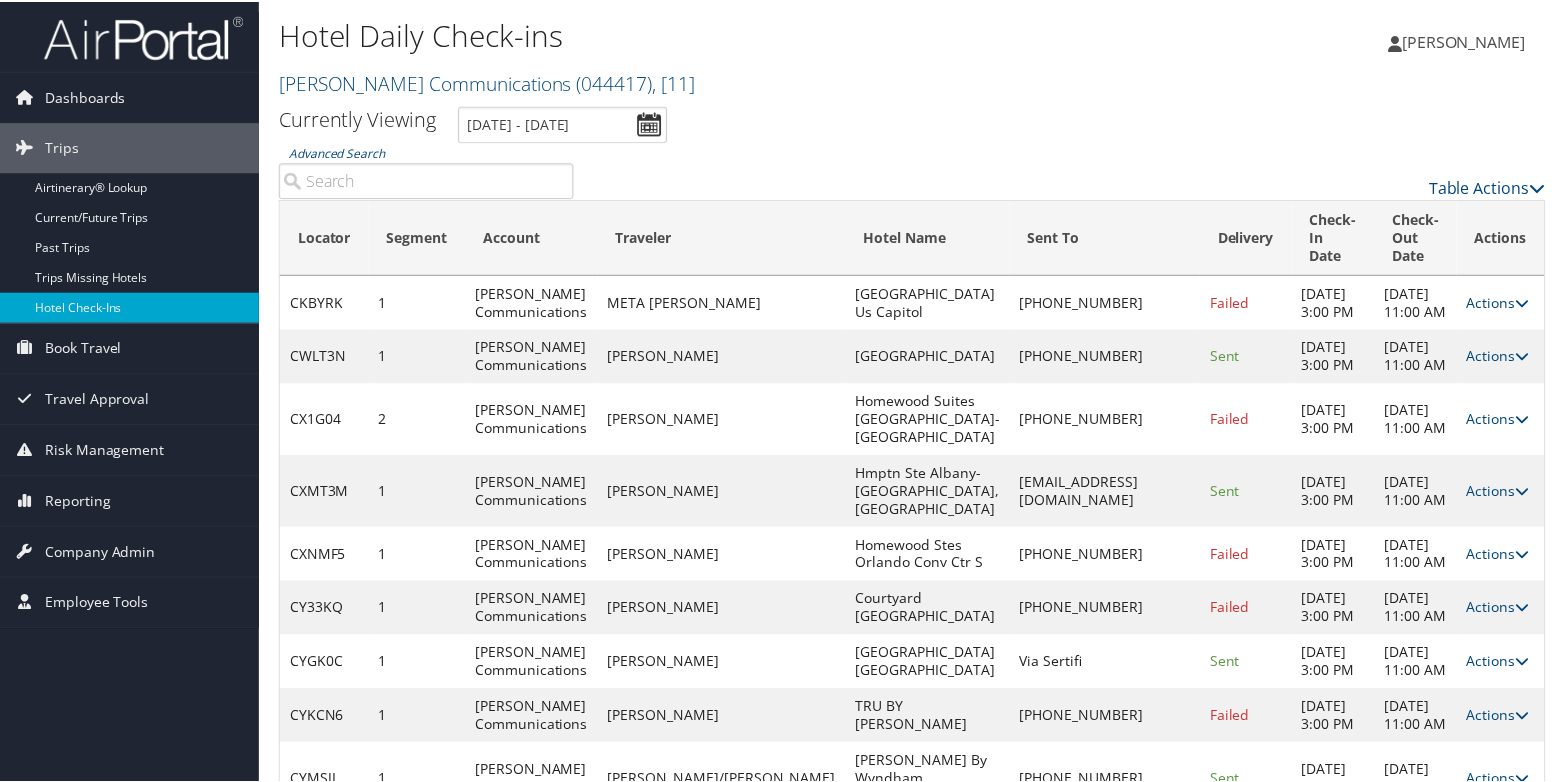 scroll, scrollTop: 0, scrollLeft: 0, axis: both 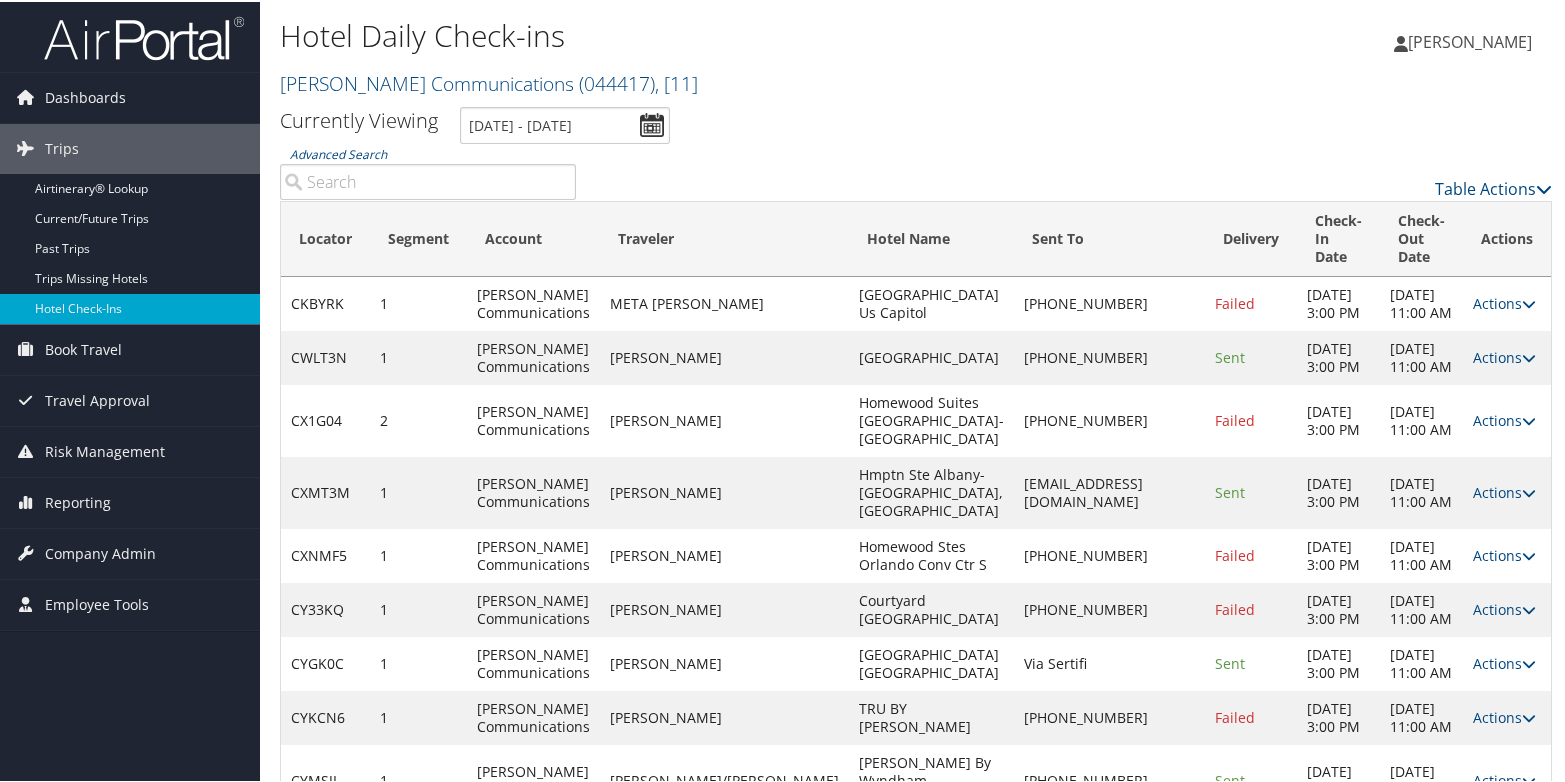 click on "Actions   Resend  Logs  Delivery Information  View Itinerary" at bounding box center (1507, 302) 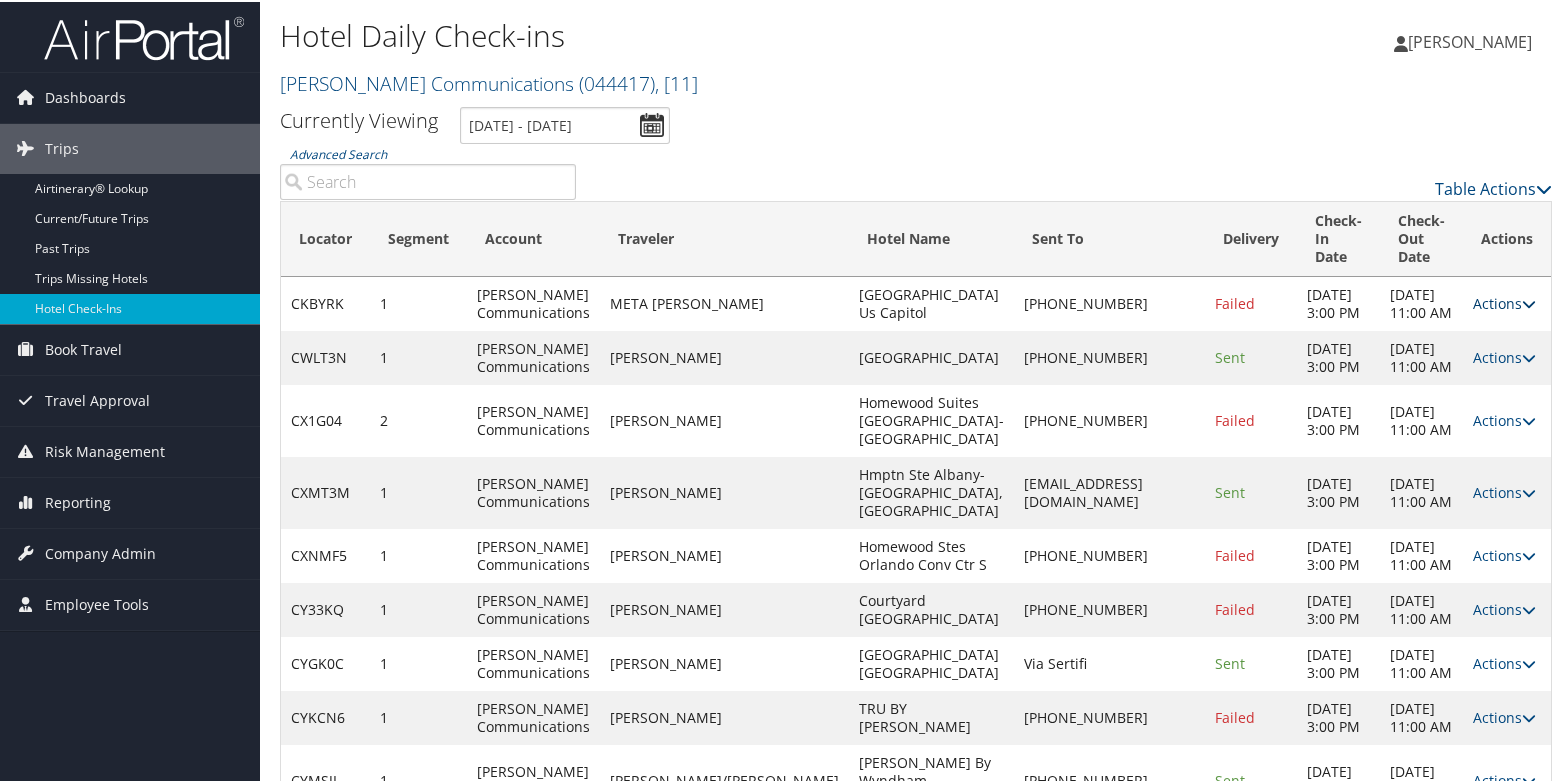 click on "Actions" at bounding box center (1504, 301) 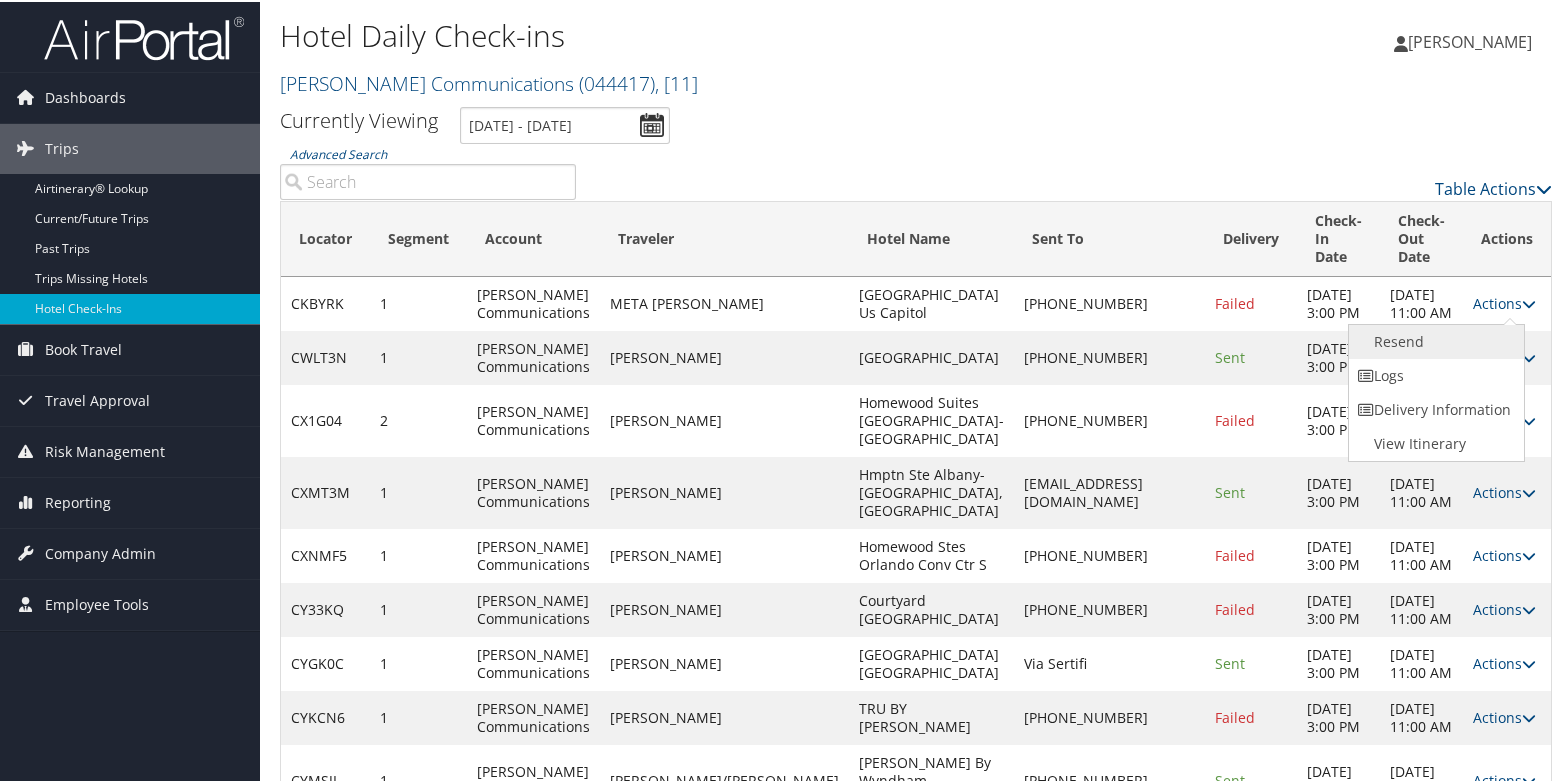 click on "Resend" at bounding box center [1434, 340] 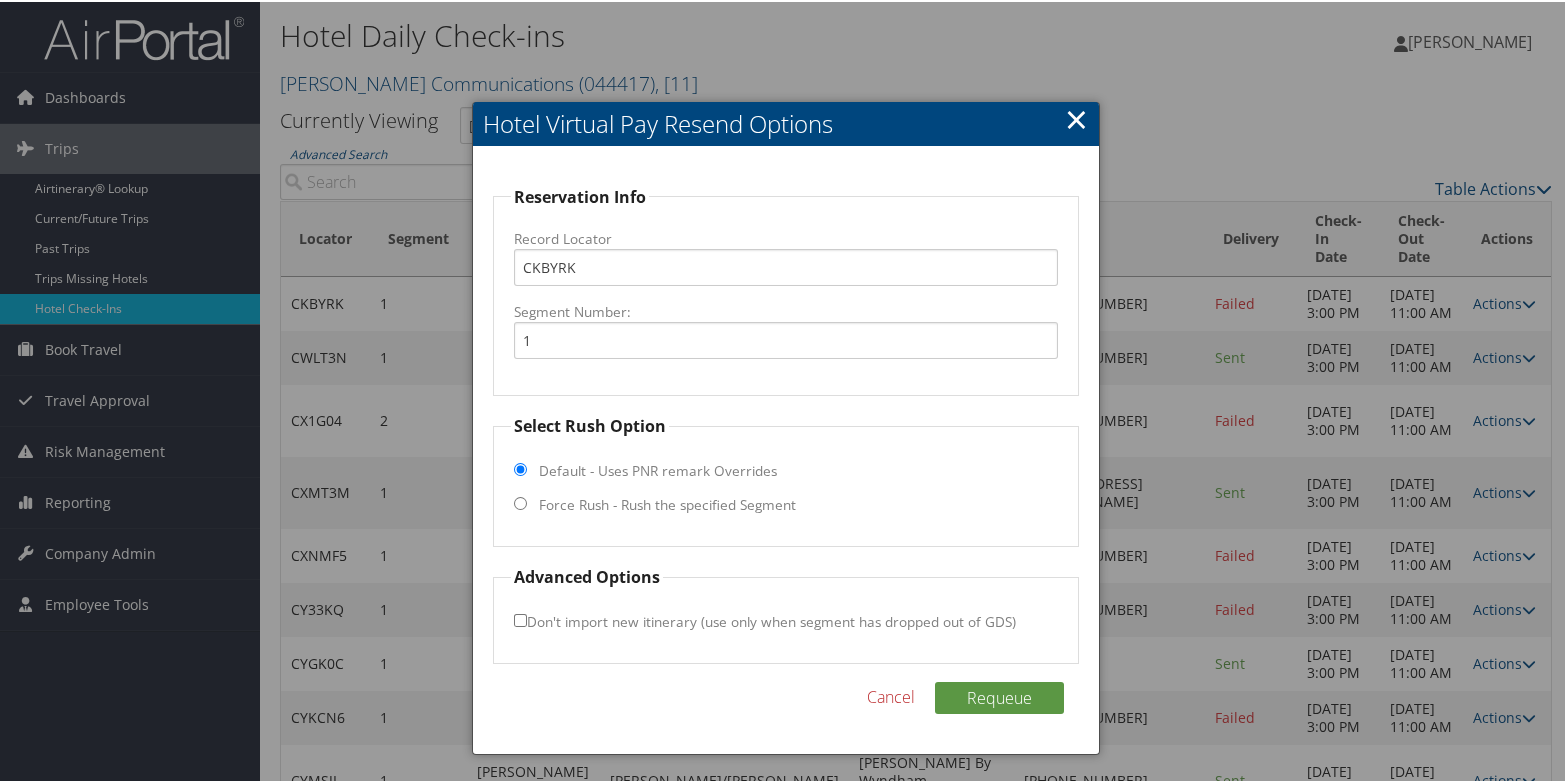 click on "Force Rush - Rush the specified Segment" at bounding box center [667, 503] 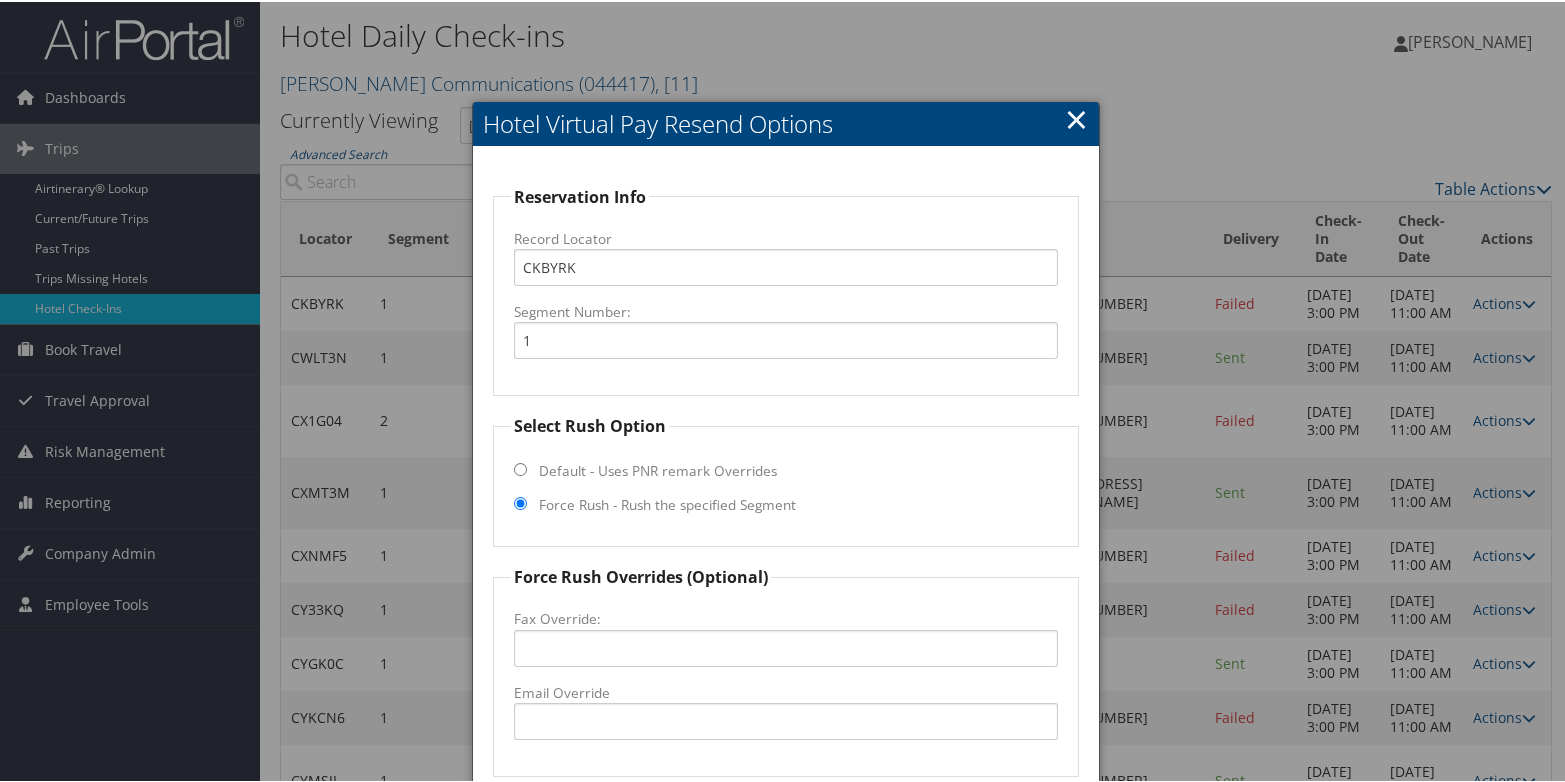 scroll, scrollTop: 318, scrollLeft: 0, axis: vertical 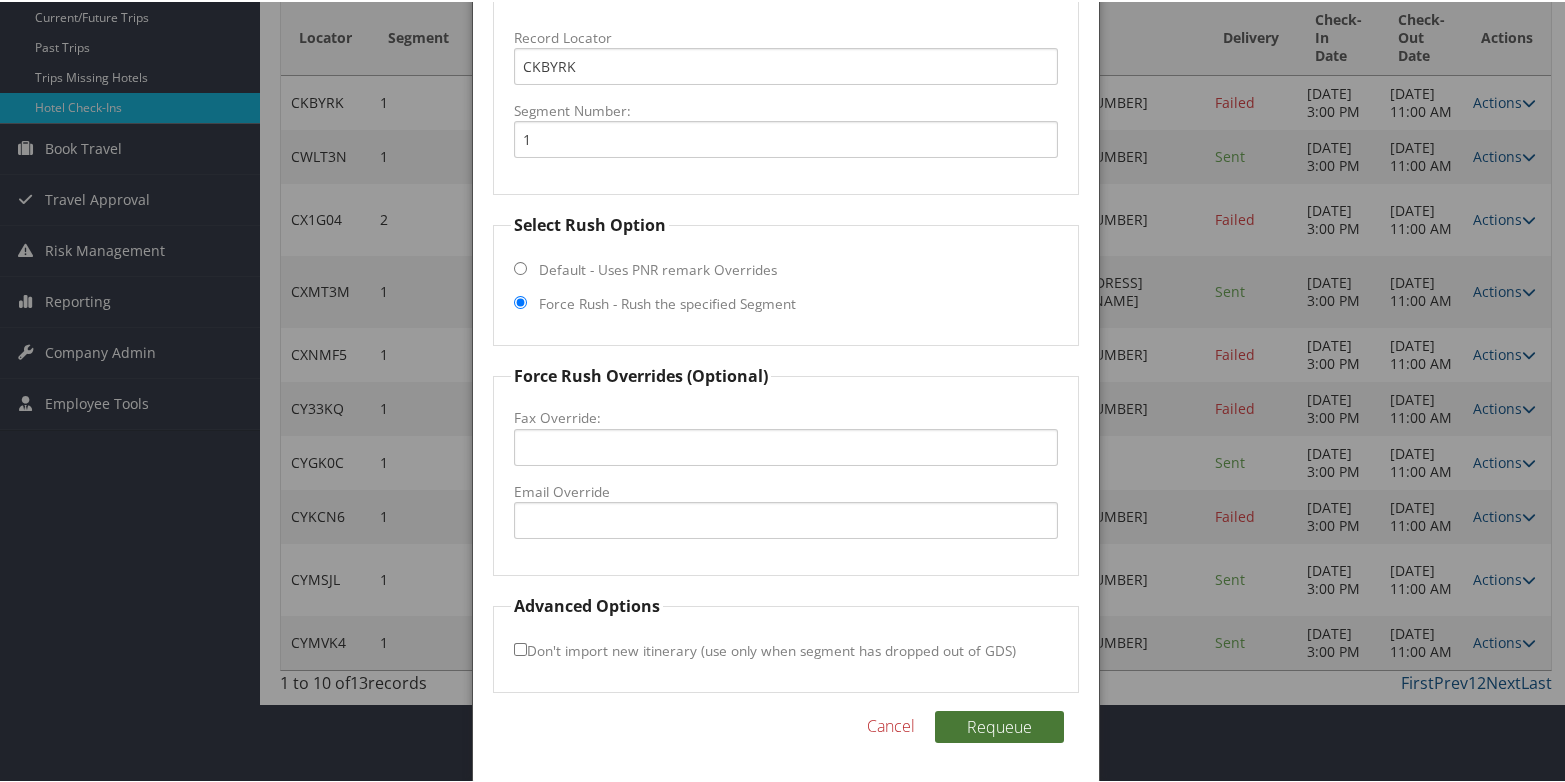 click on "Requeue" at bounding box center [999, 725] 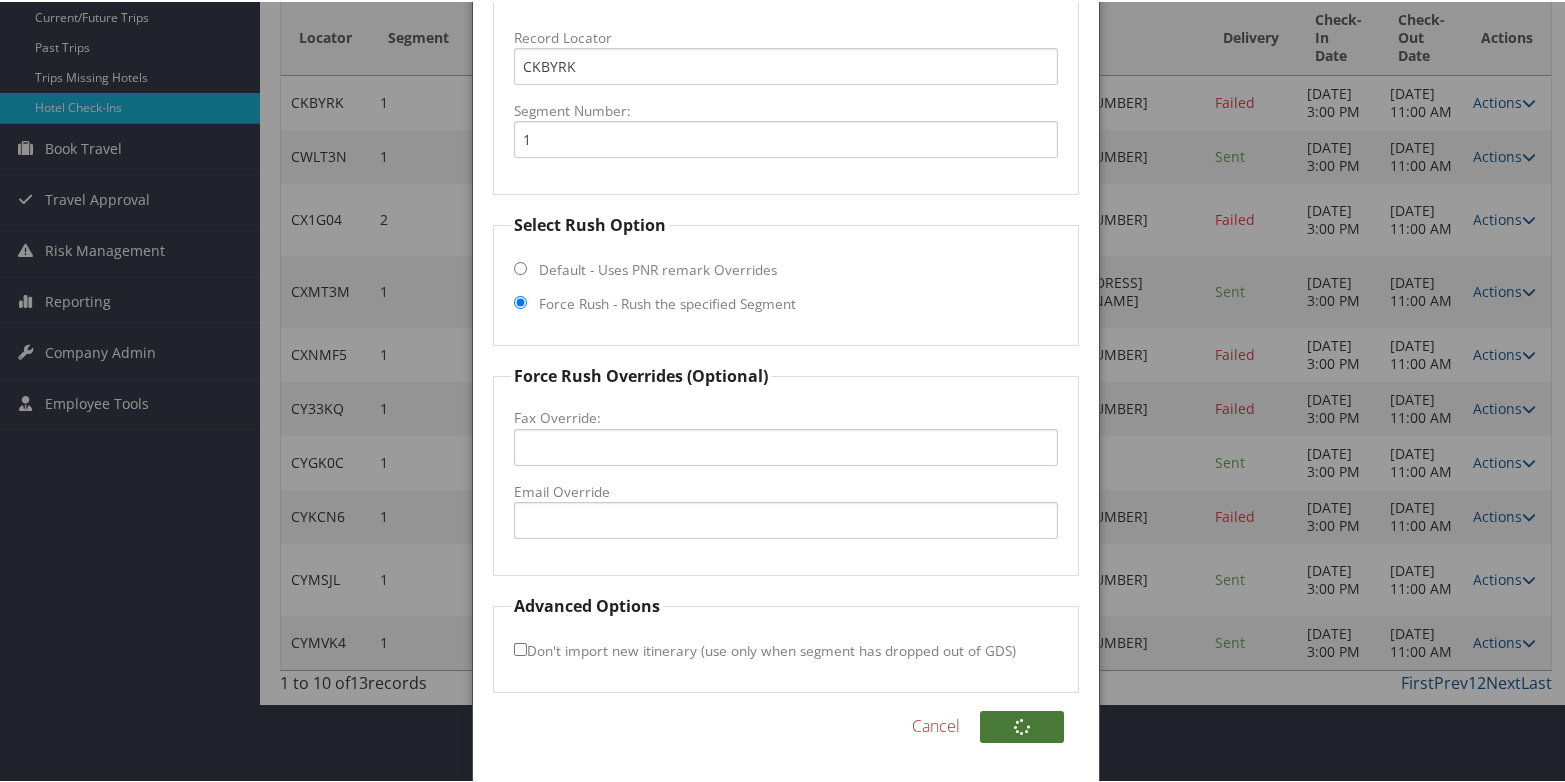 scroll, scrollTop: 0, scrollLeft: 0, axis: both 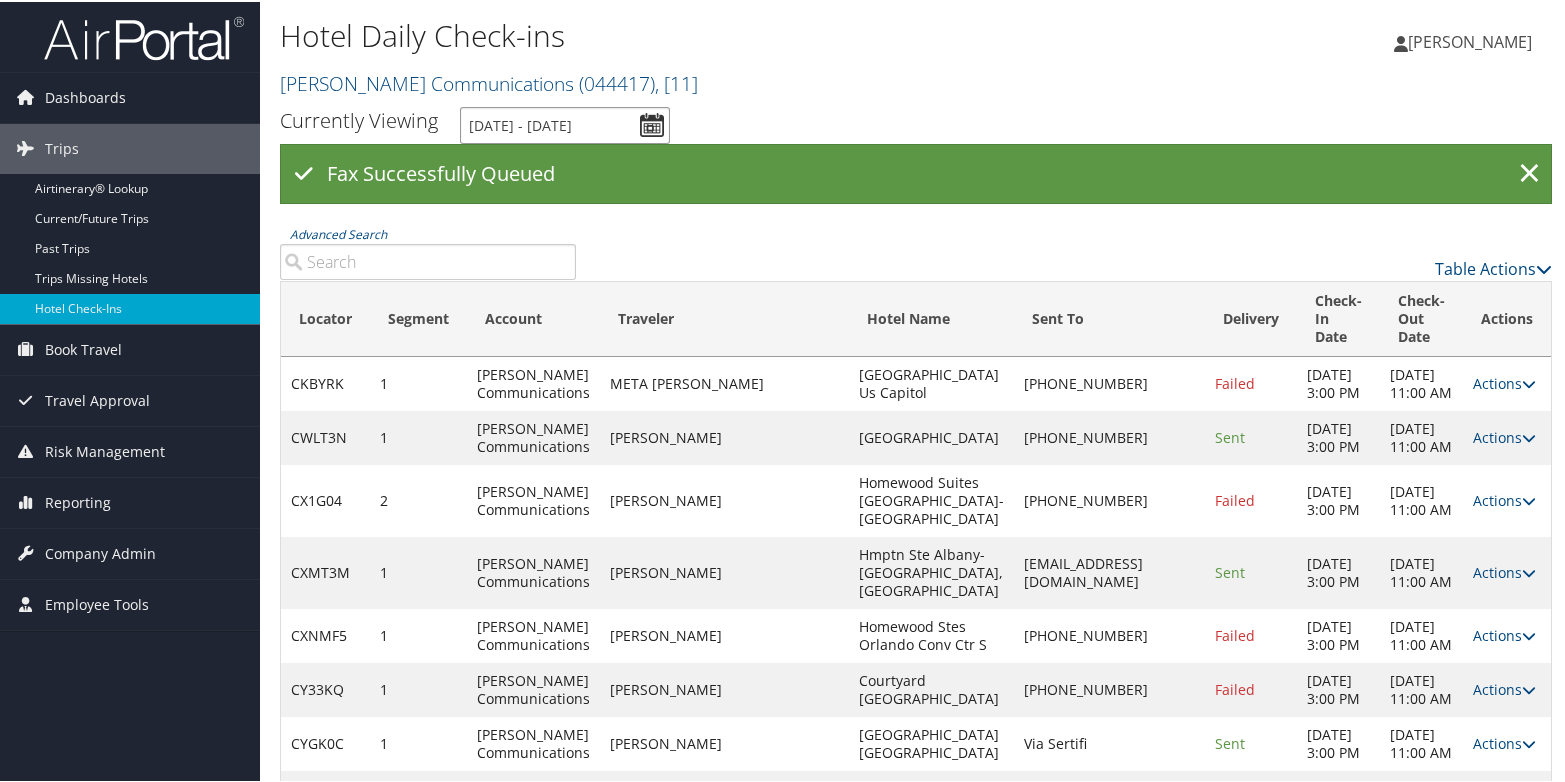 click on "[DATE] - [DATE]" at bounding box center (565, 123) 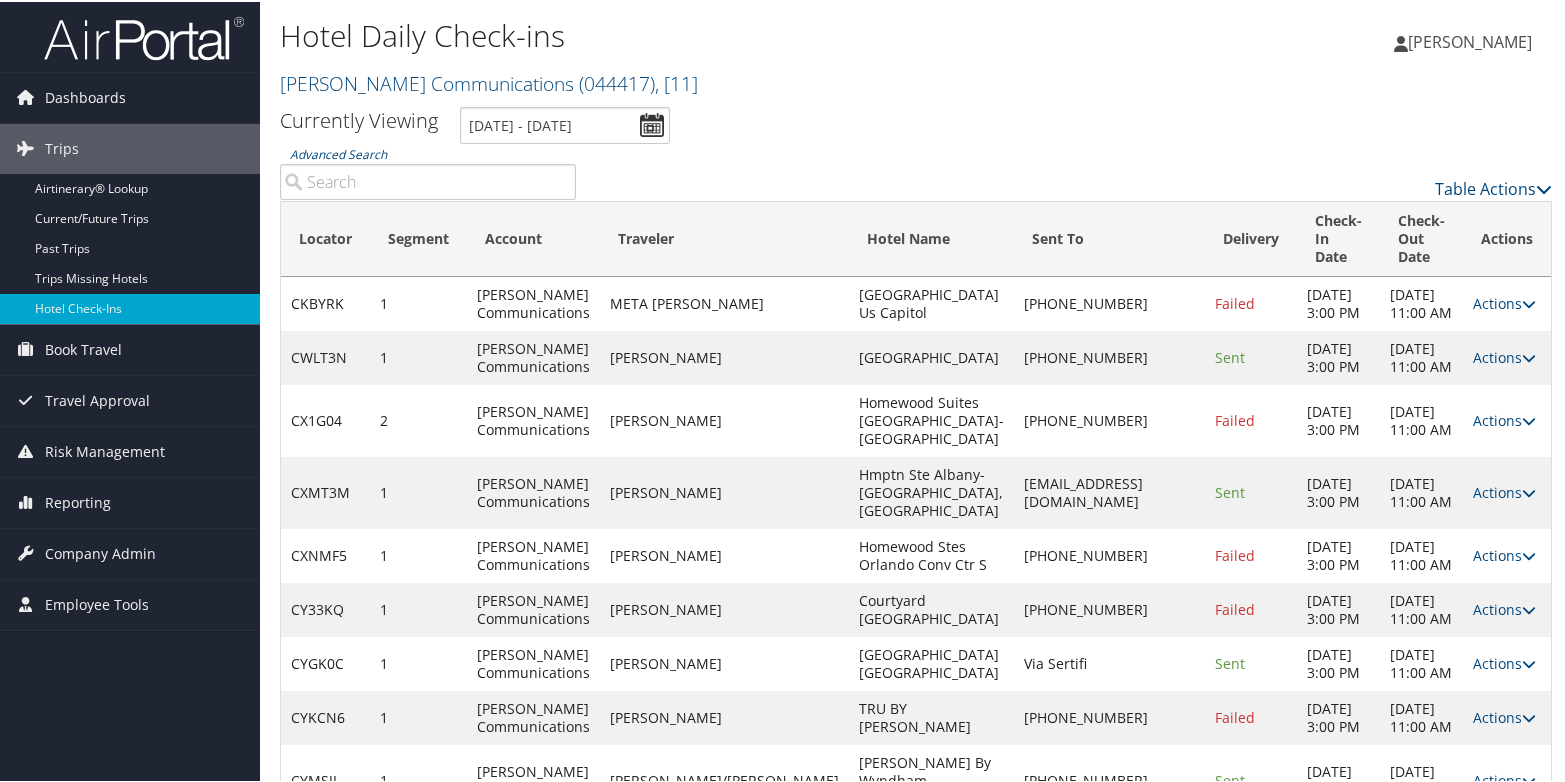 click on "[PERSON_NAME] Communications   ( 044417 )  , [ 11 ]" at bounding box center [704, 80] 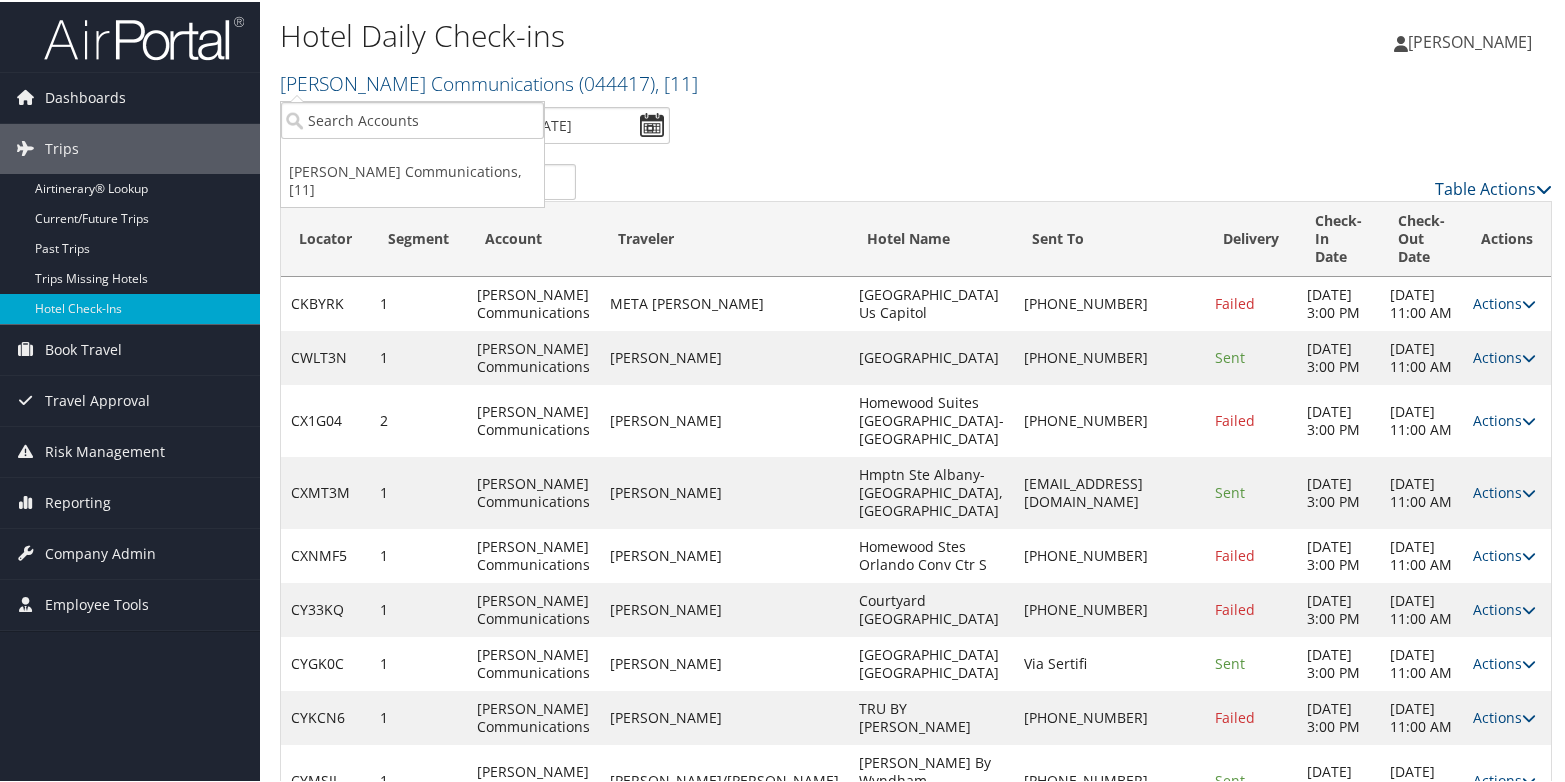 click on "Currently Viewing
[DATE] - [DATE]" at bounding box center (905, 123) 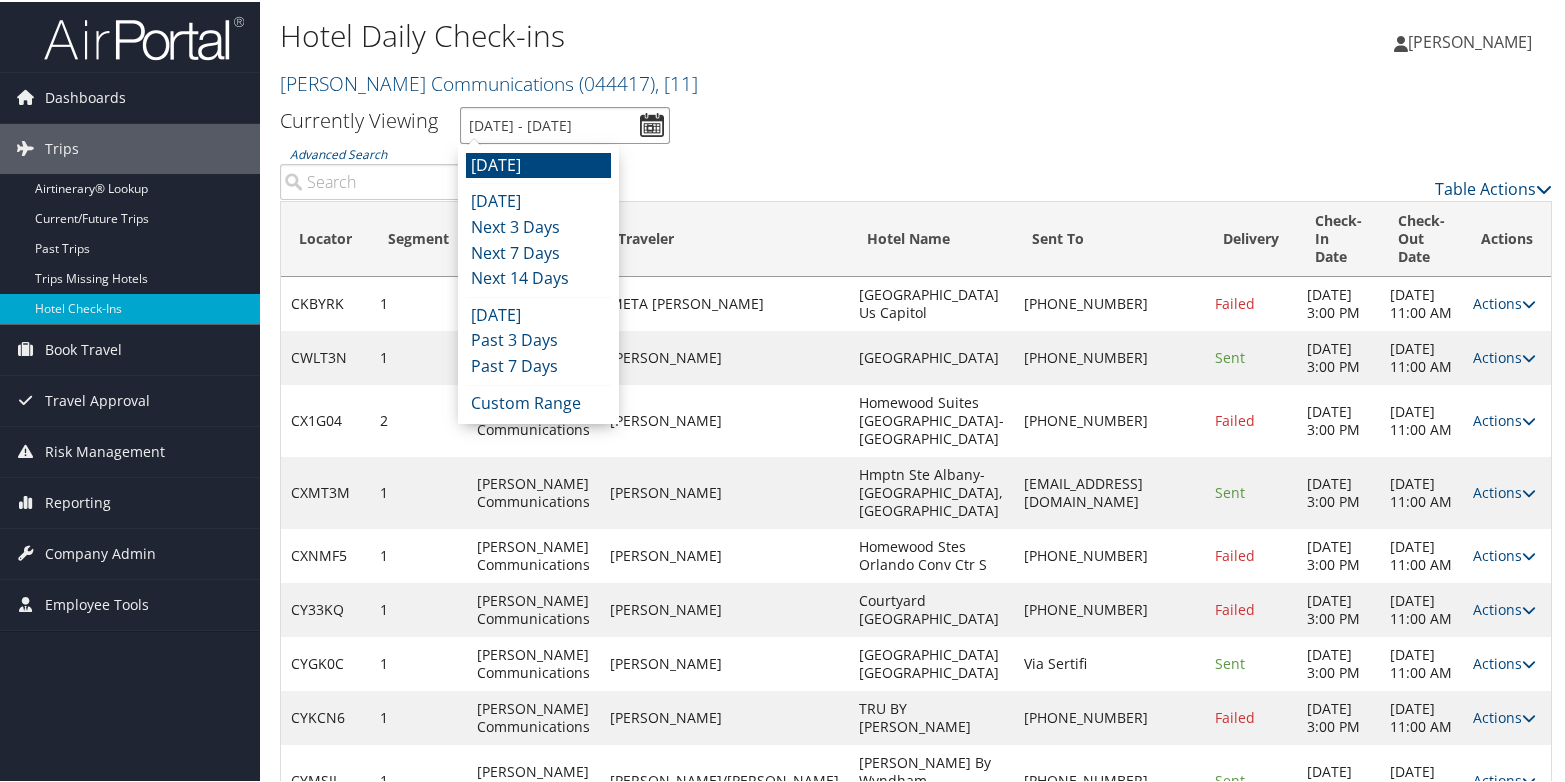 click on "[DATE] - [DATE]" at bounding box center (565, 123) 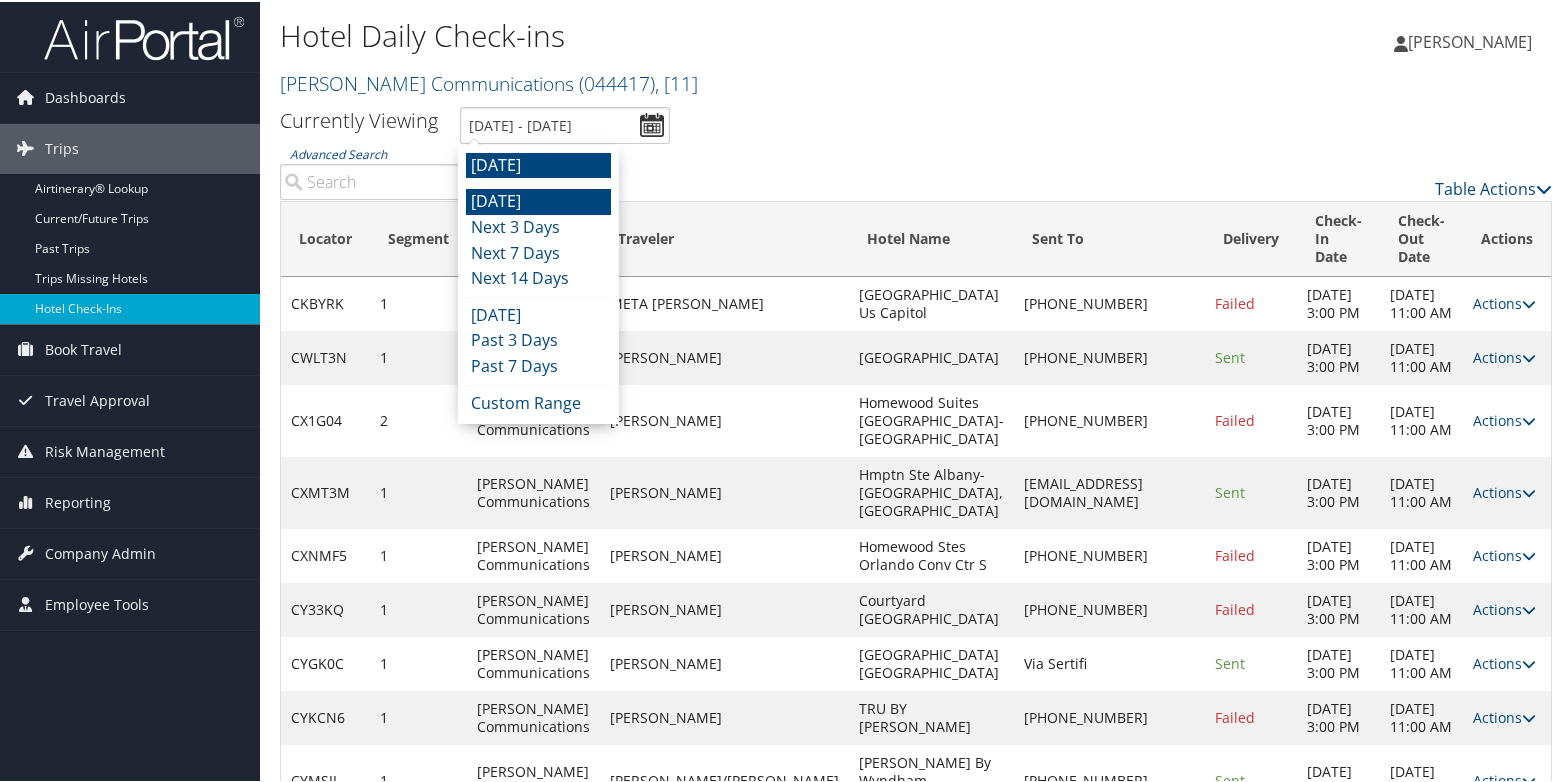 click on "[DATE]" at bounding box center (538, 200) 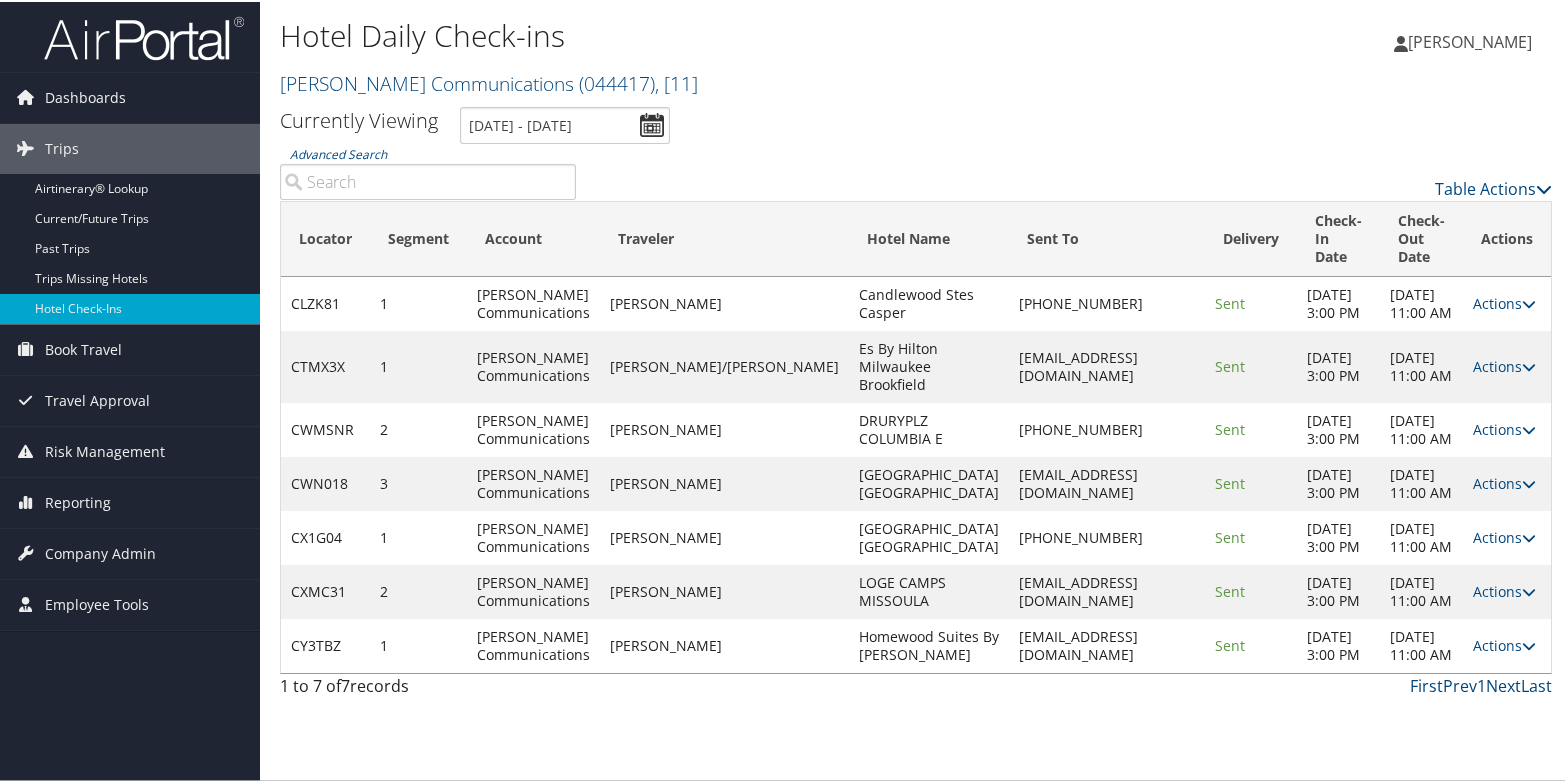 scroll, scrollTop: 48, scrollLeft: 0, axis: vertical 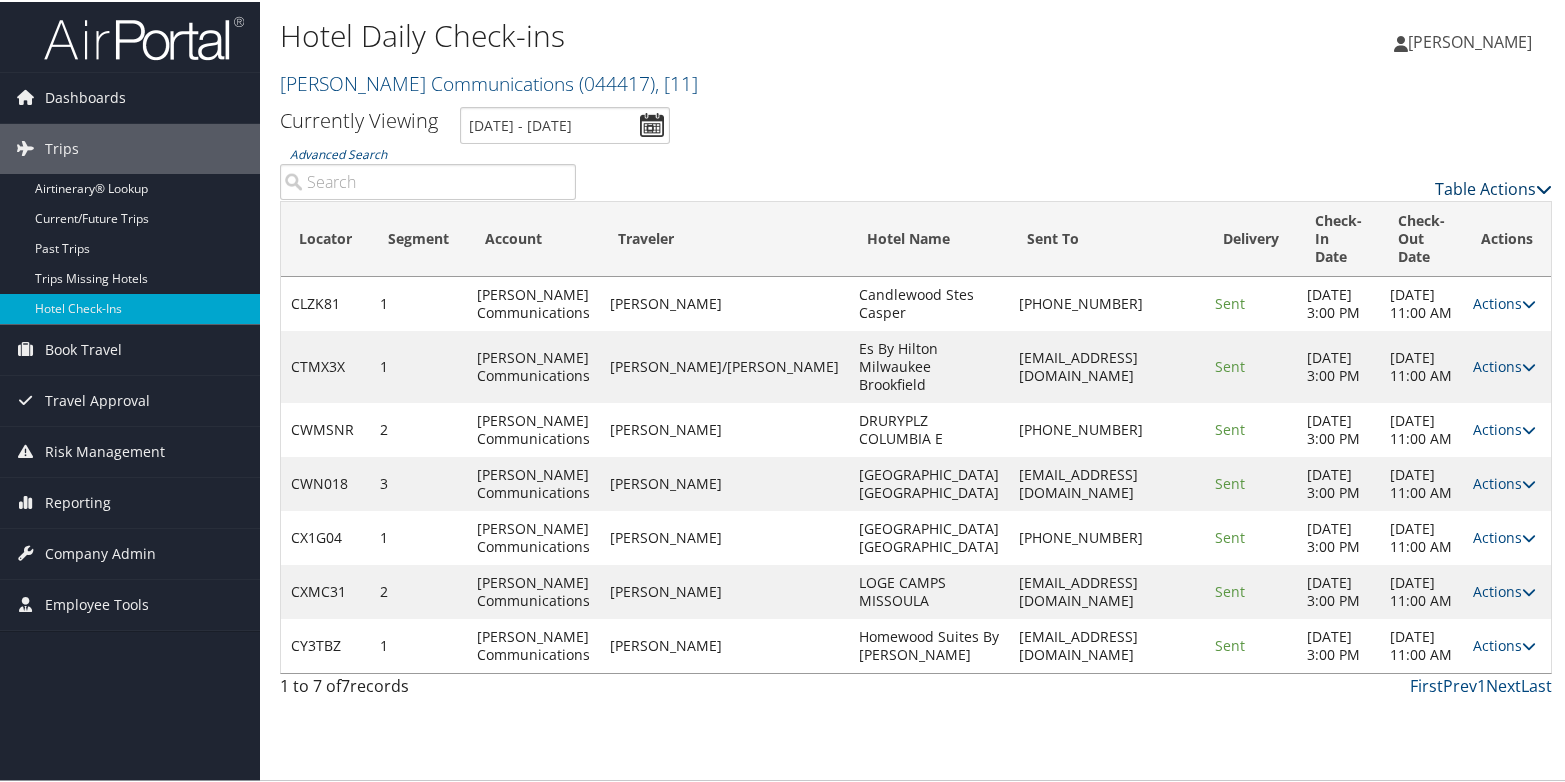 click on "Table Actions" at bounding box center (1493, 187) 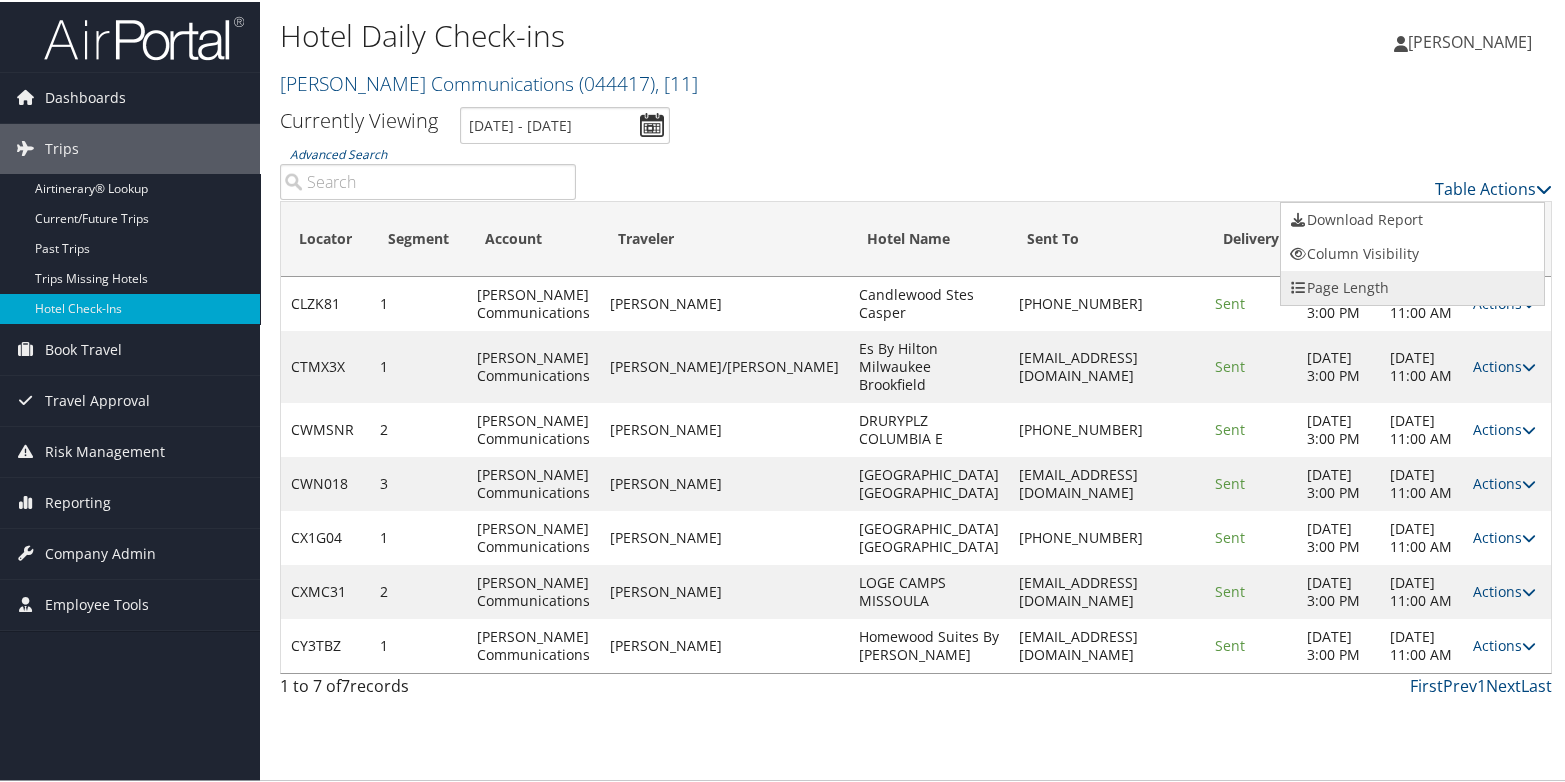 click on "Page Length" at bounding box center [1412, 286] 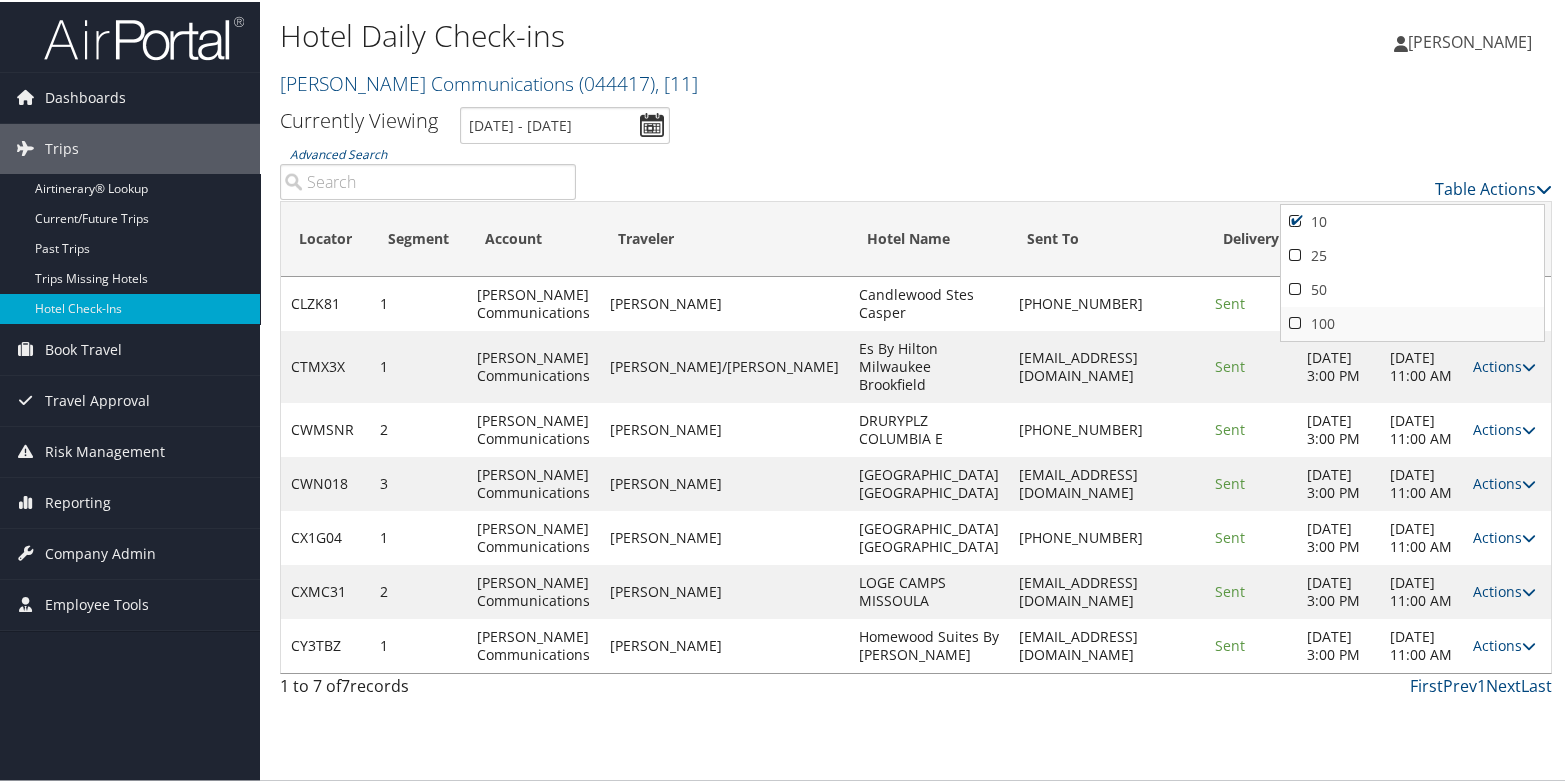 click on "100" at bounding box center (1412, 322) 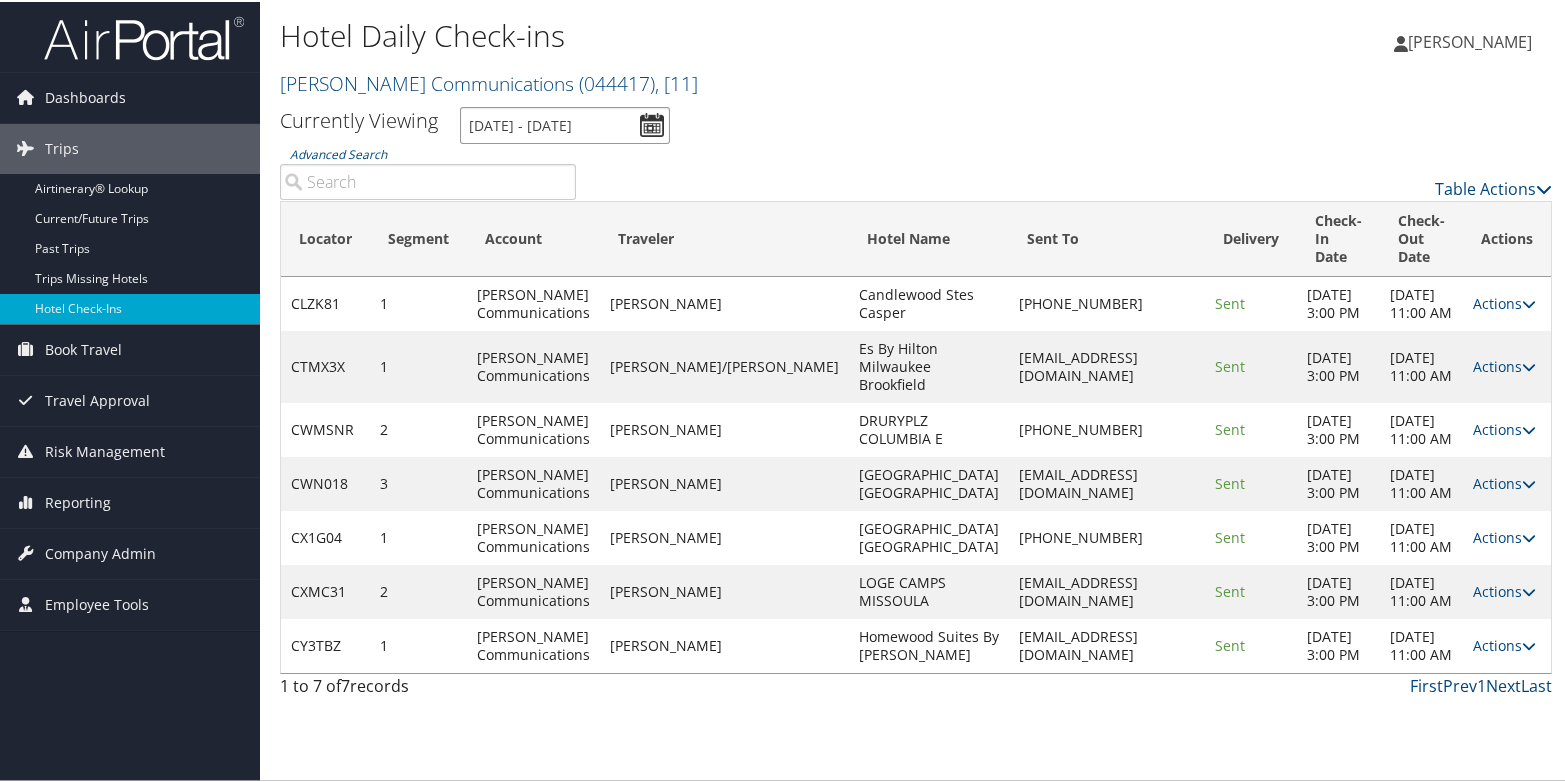 click on "[DATE] - [DATE]" at bounding box center [565, 123] 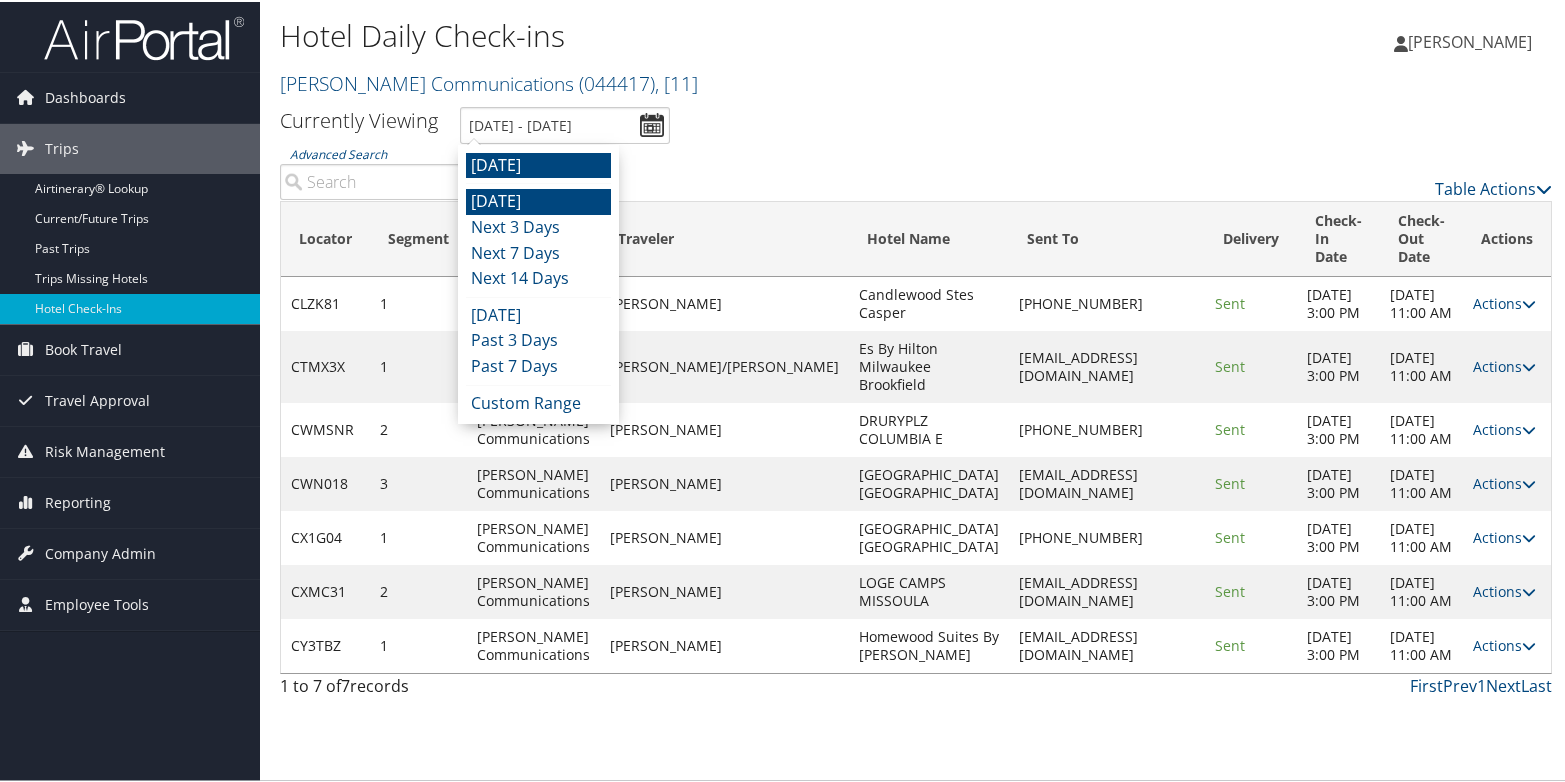 click on "[DATE]" at bounding box center (538, 164) 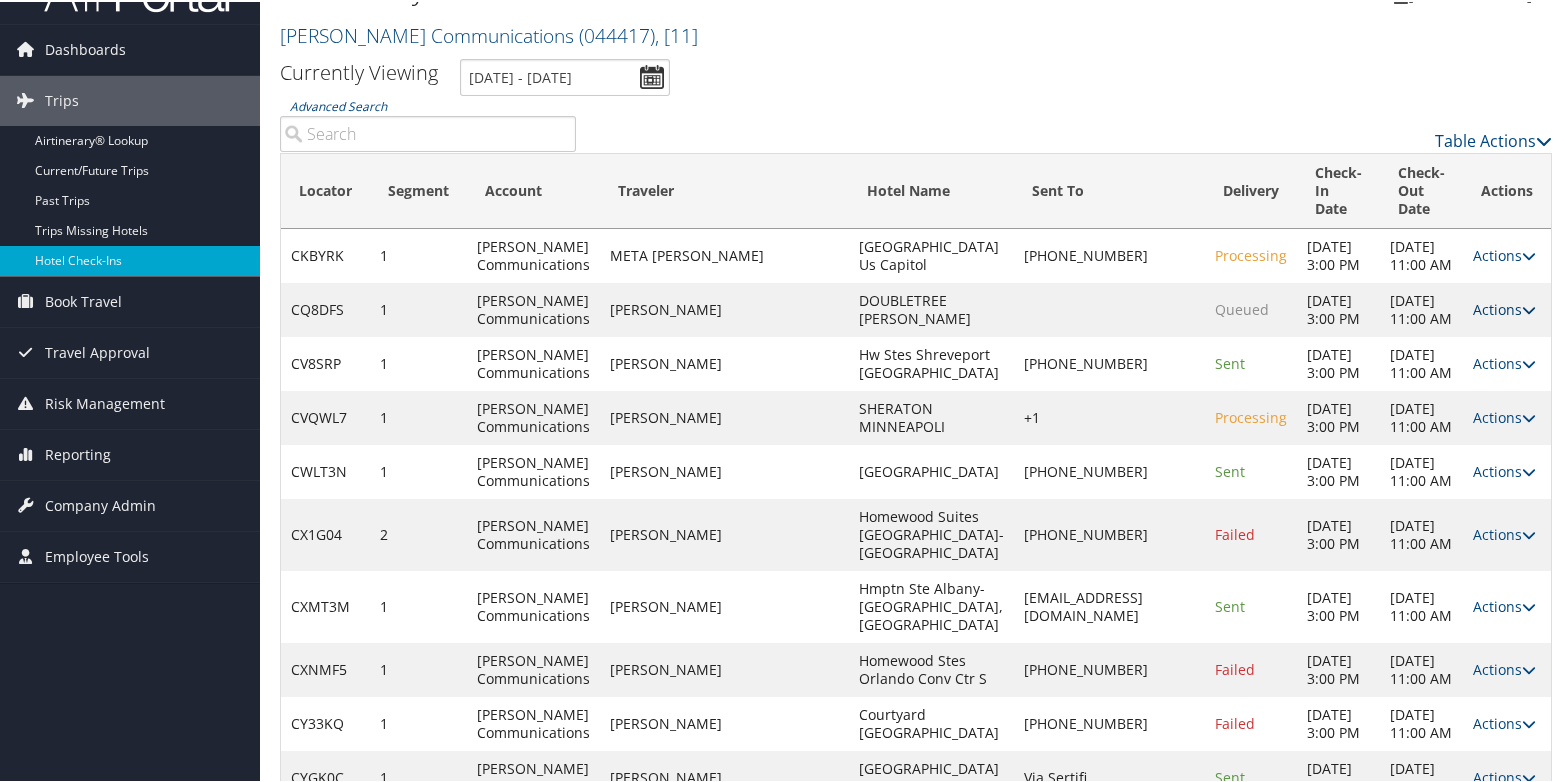 click on "Actions" at bounding box center (1504, 307) 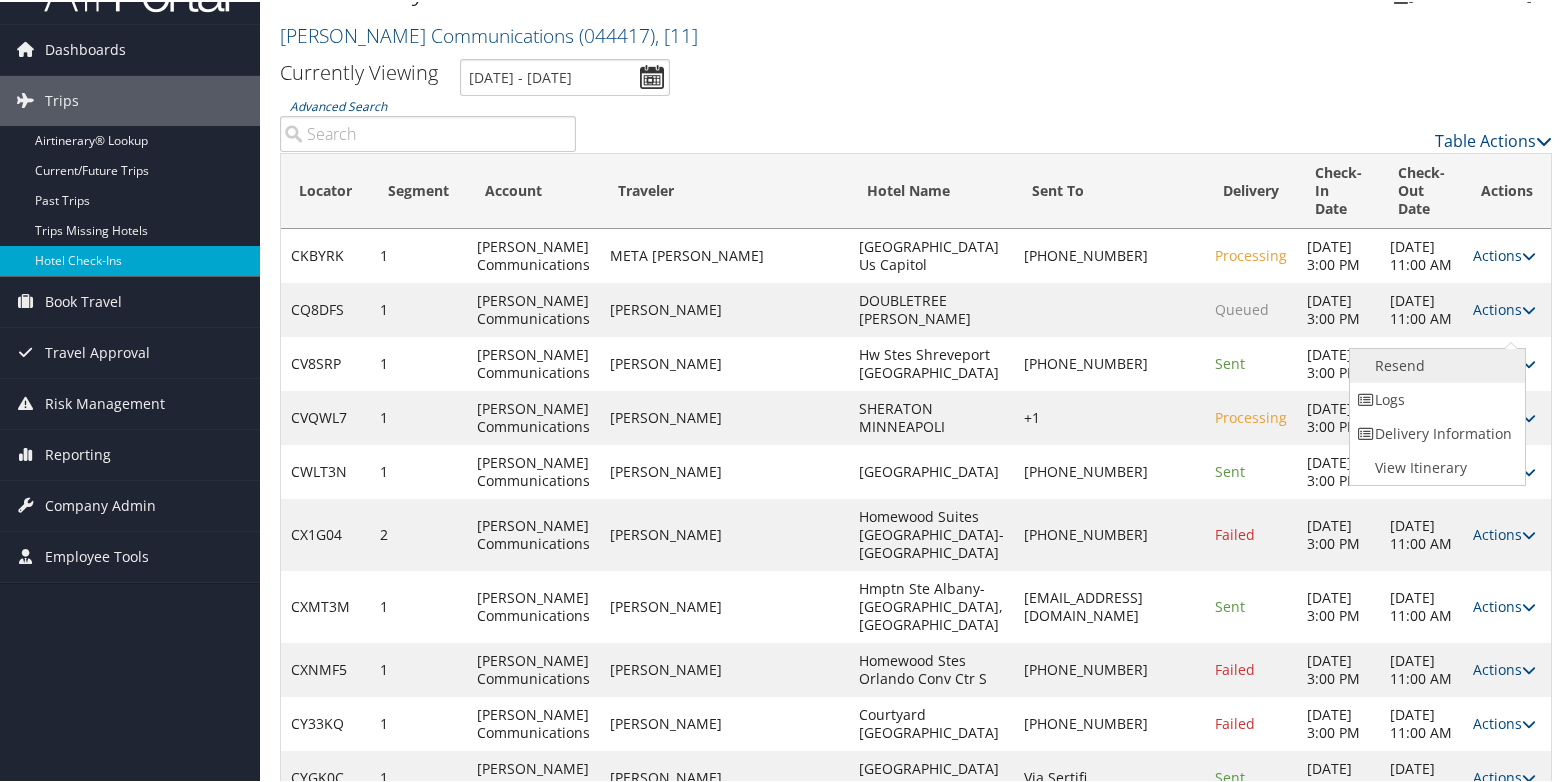 click on "Resend" at bounding box center [1435, 364] 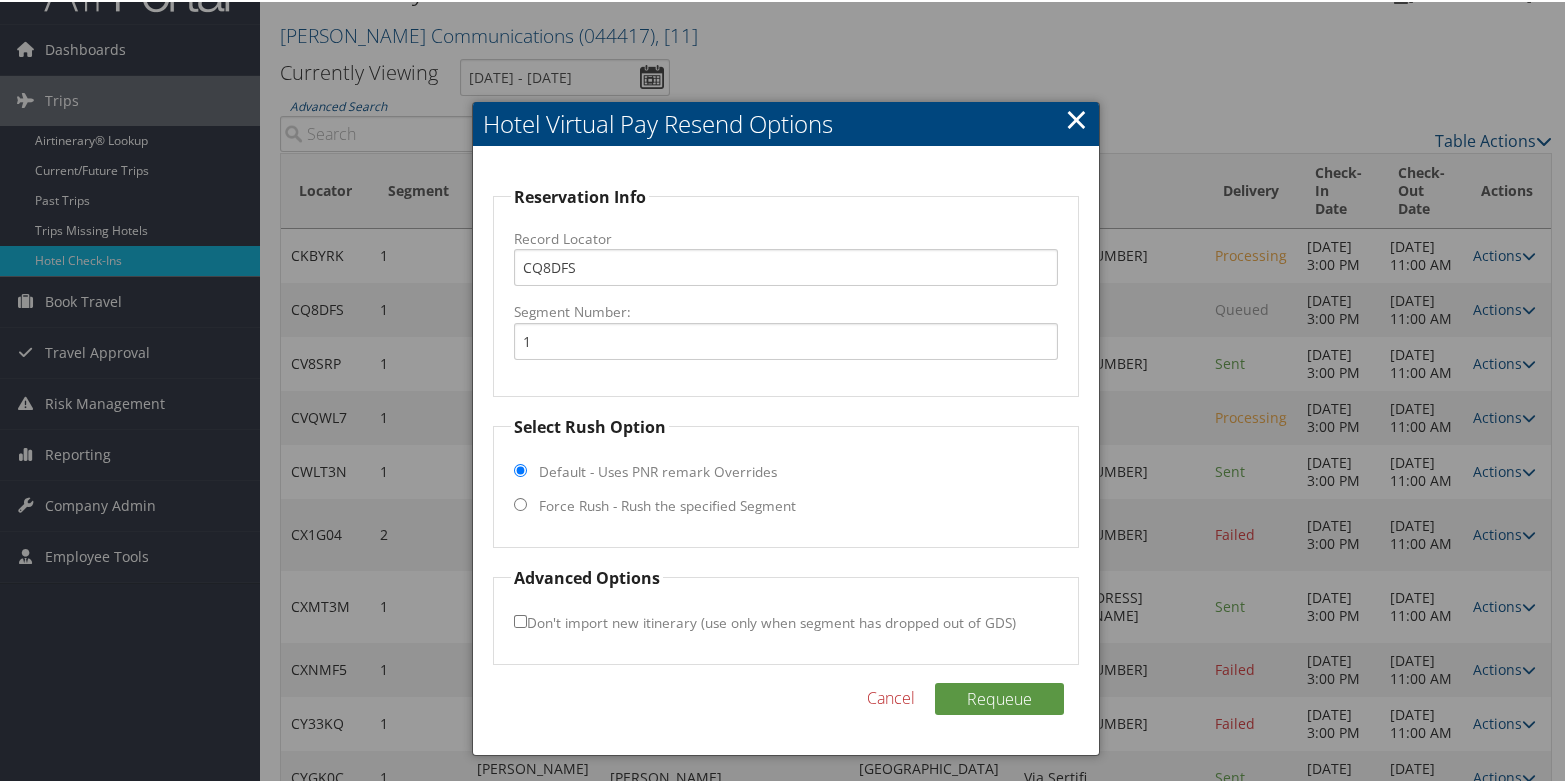 click on "Force Rush - Rush the specified Segment" at bounding box center (667, 504) 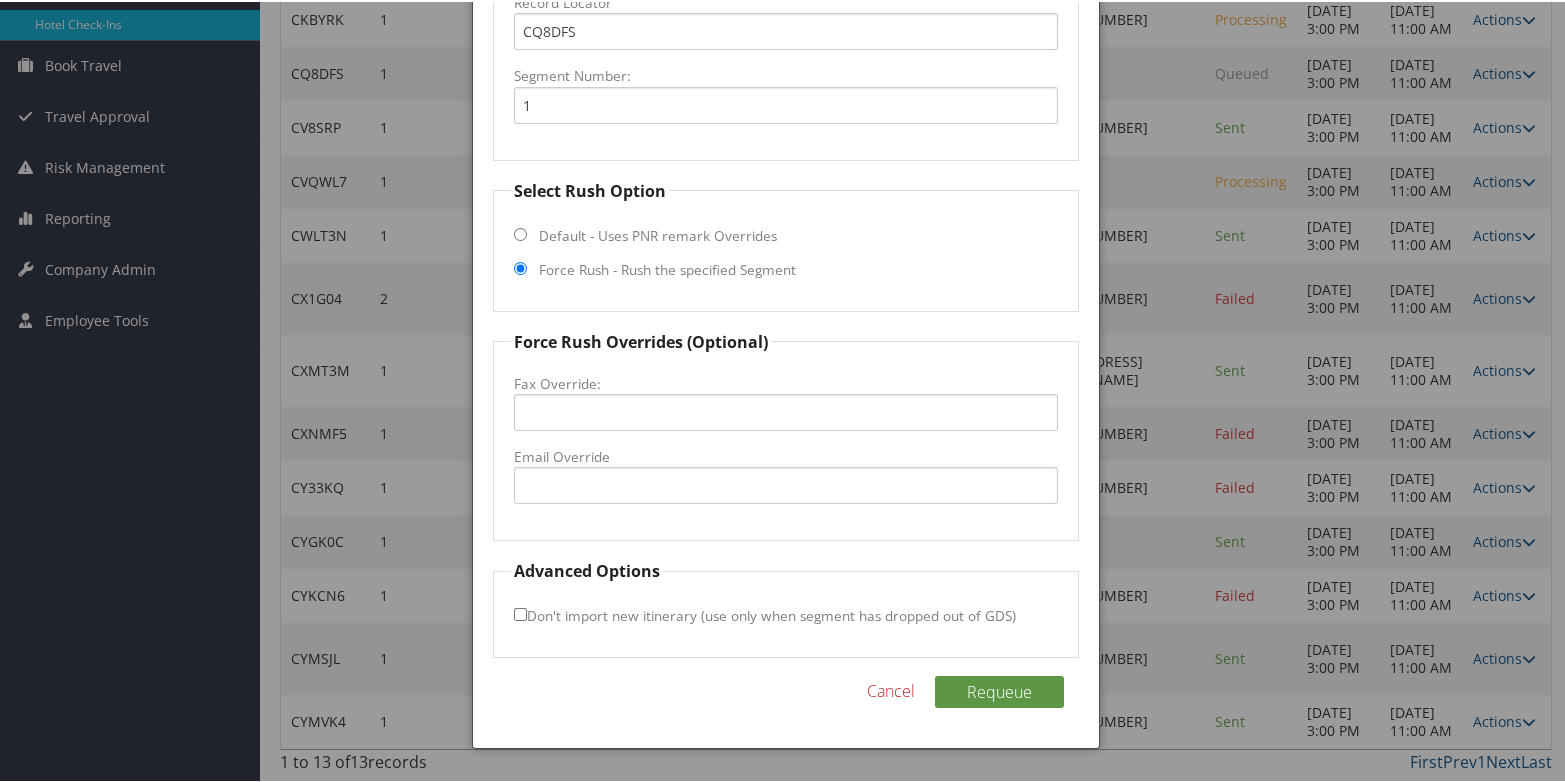 scroll, scrollTop: 358, scrollLeft: 0, axis: vertical 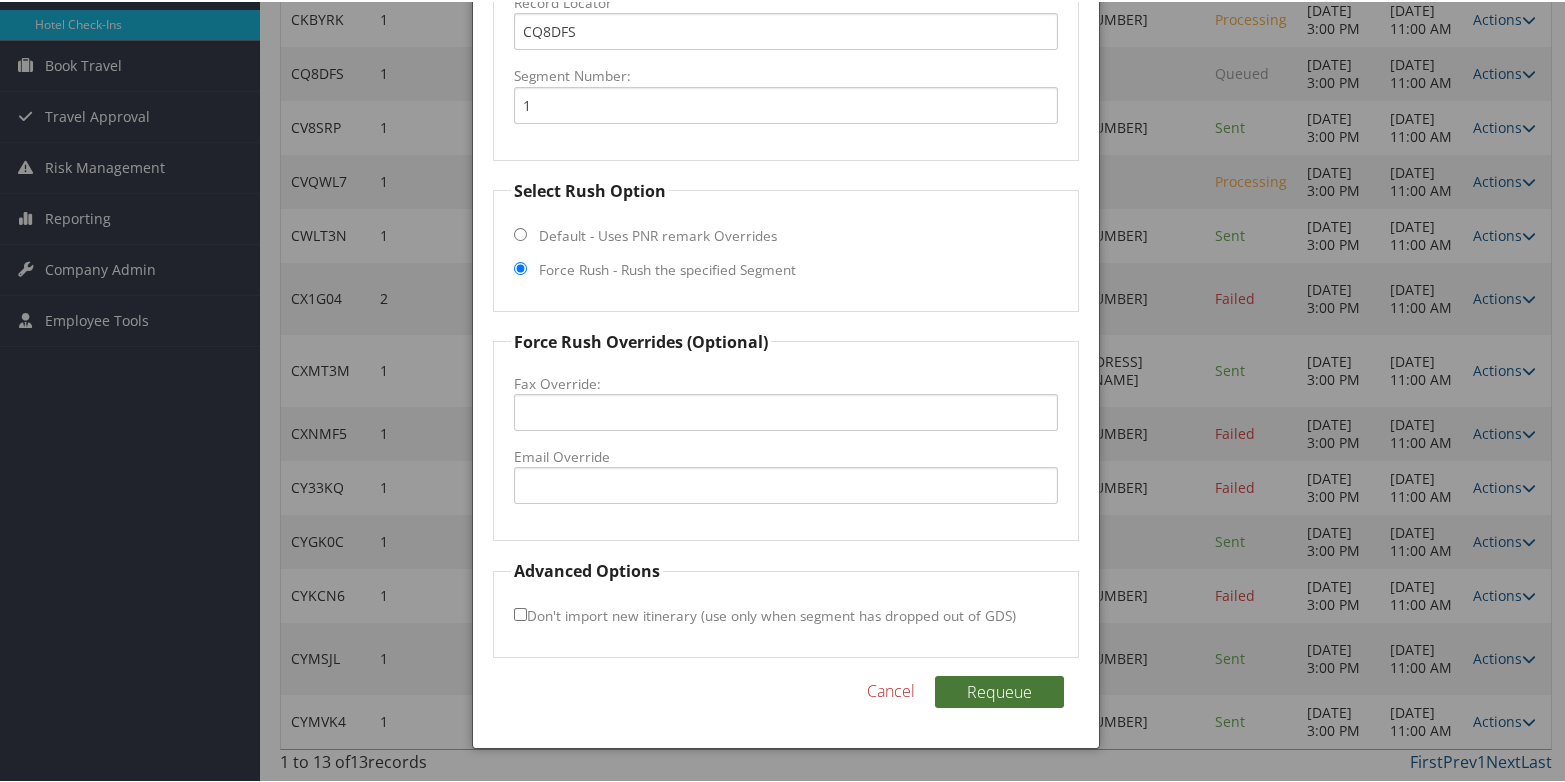 click on "Requeue" at bounding box center (999, 690) 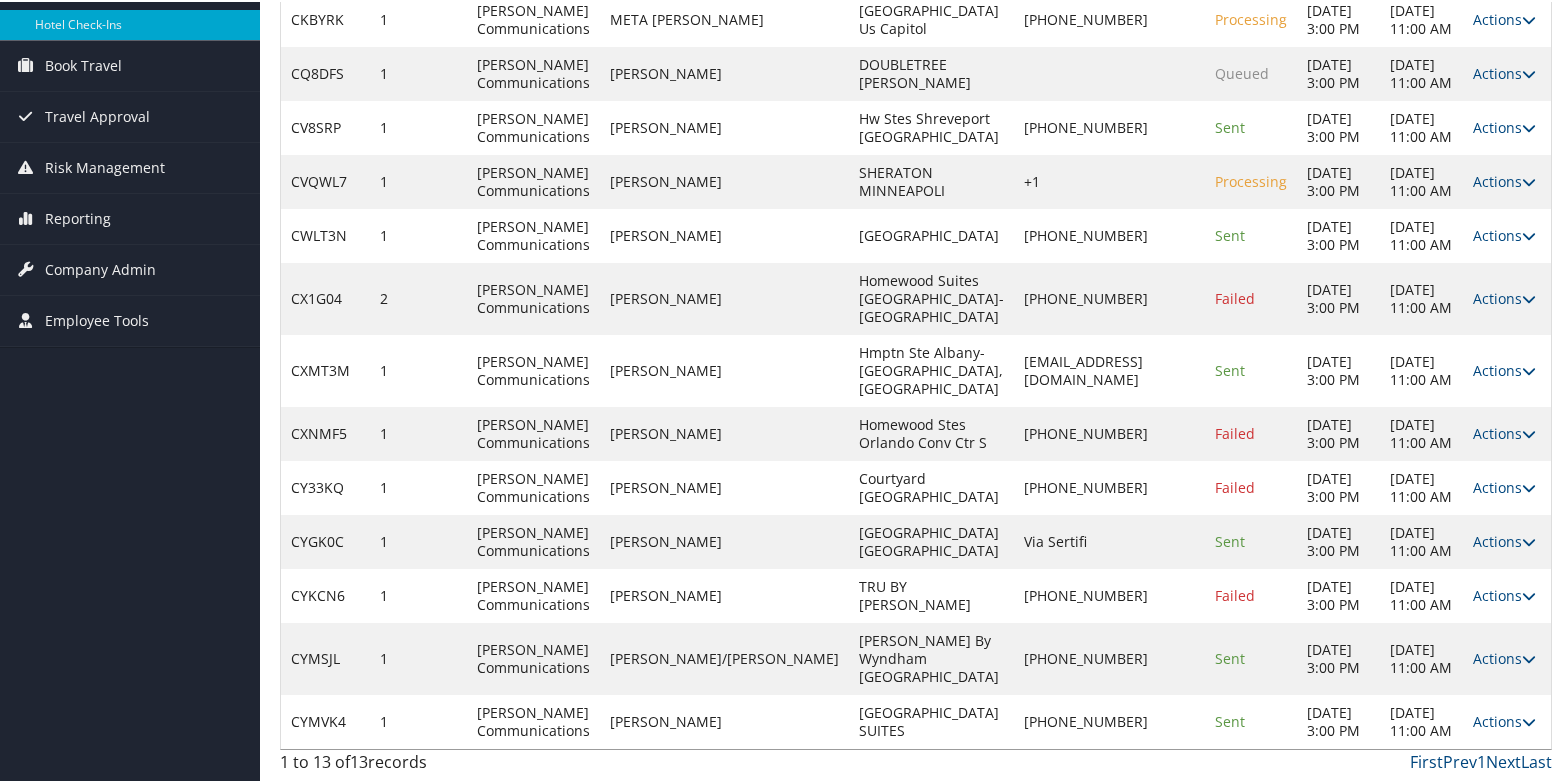 click on "[DATE] 11:00 AM" at bounding box center (1421, 540) 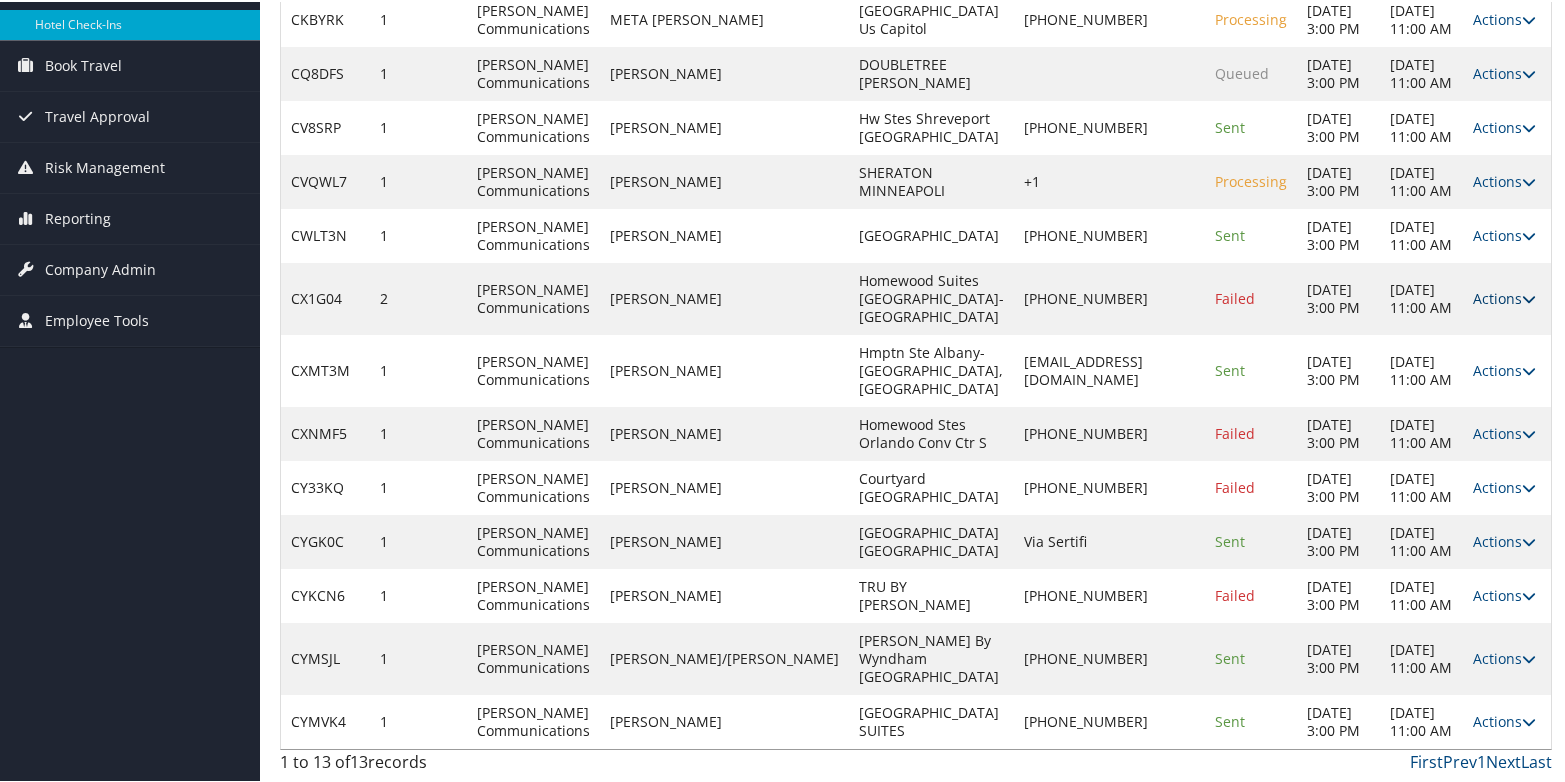 click on "Actions" at bounding box center (1504, 296) 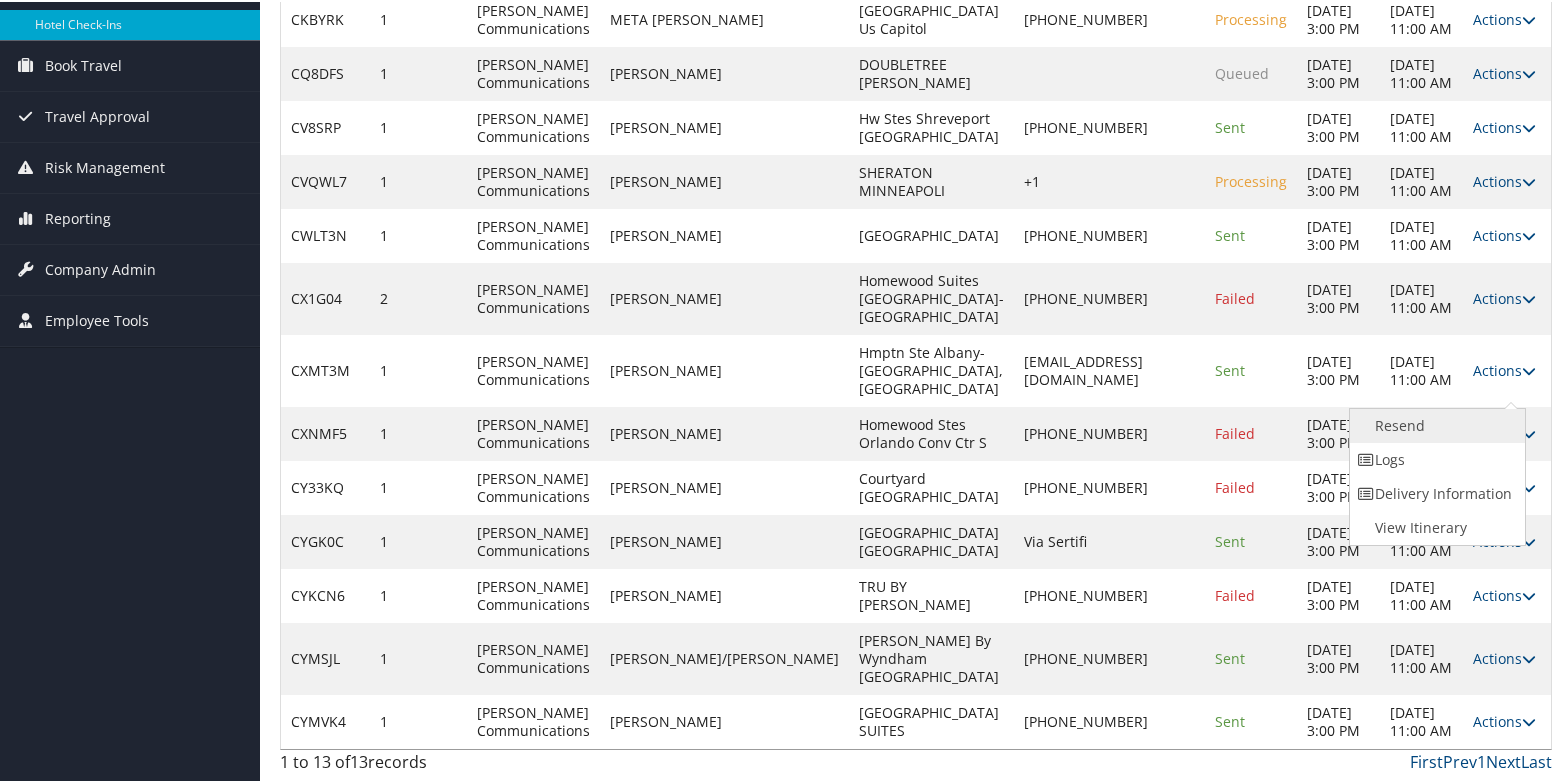 click on "Resend" at bounding box center (1435, 424) 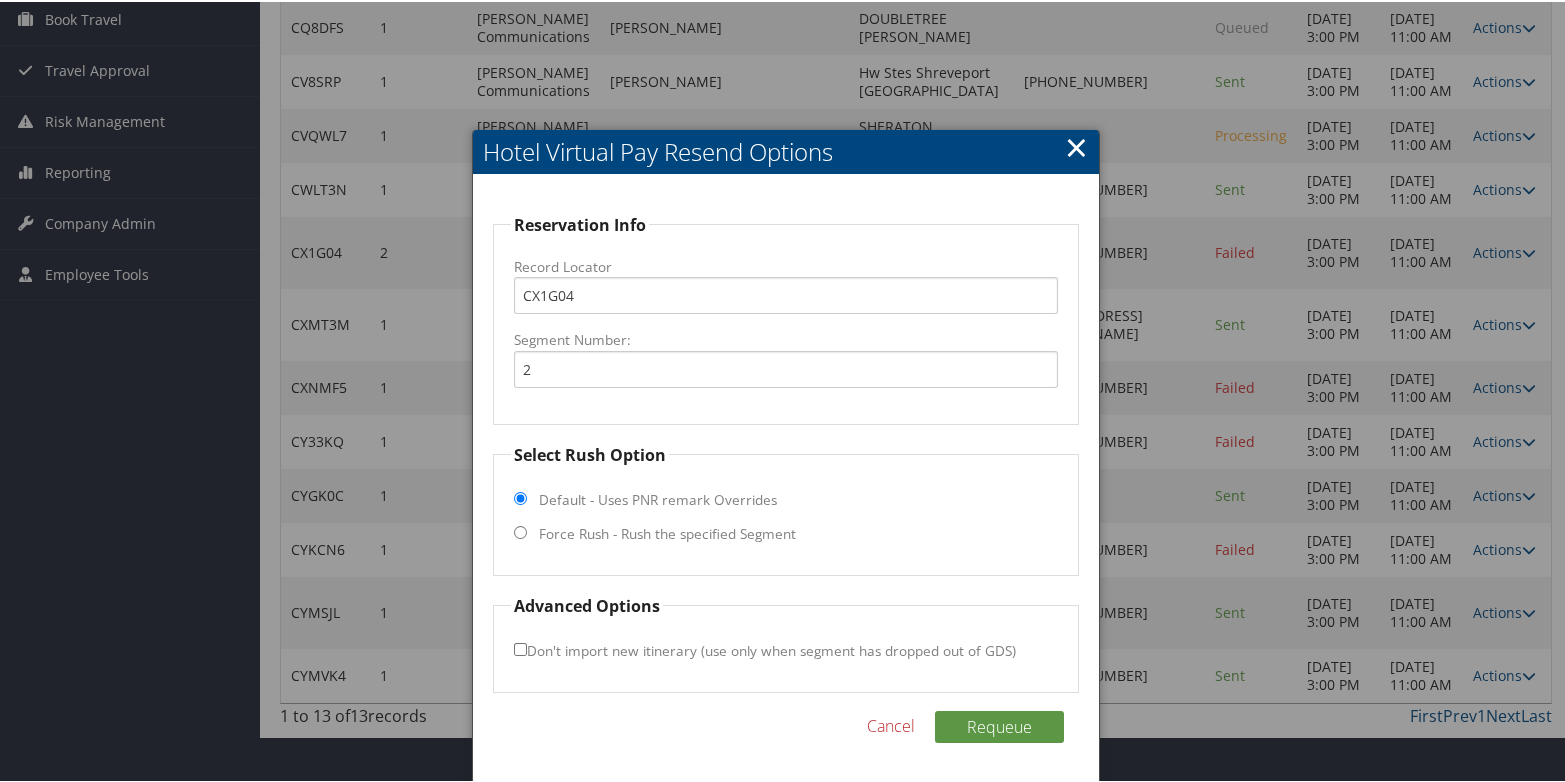 click on "Force Rush - Rush the specified Segment" at bounding box center [667, 532] 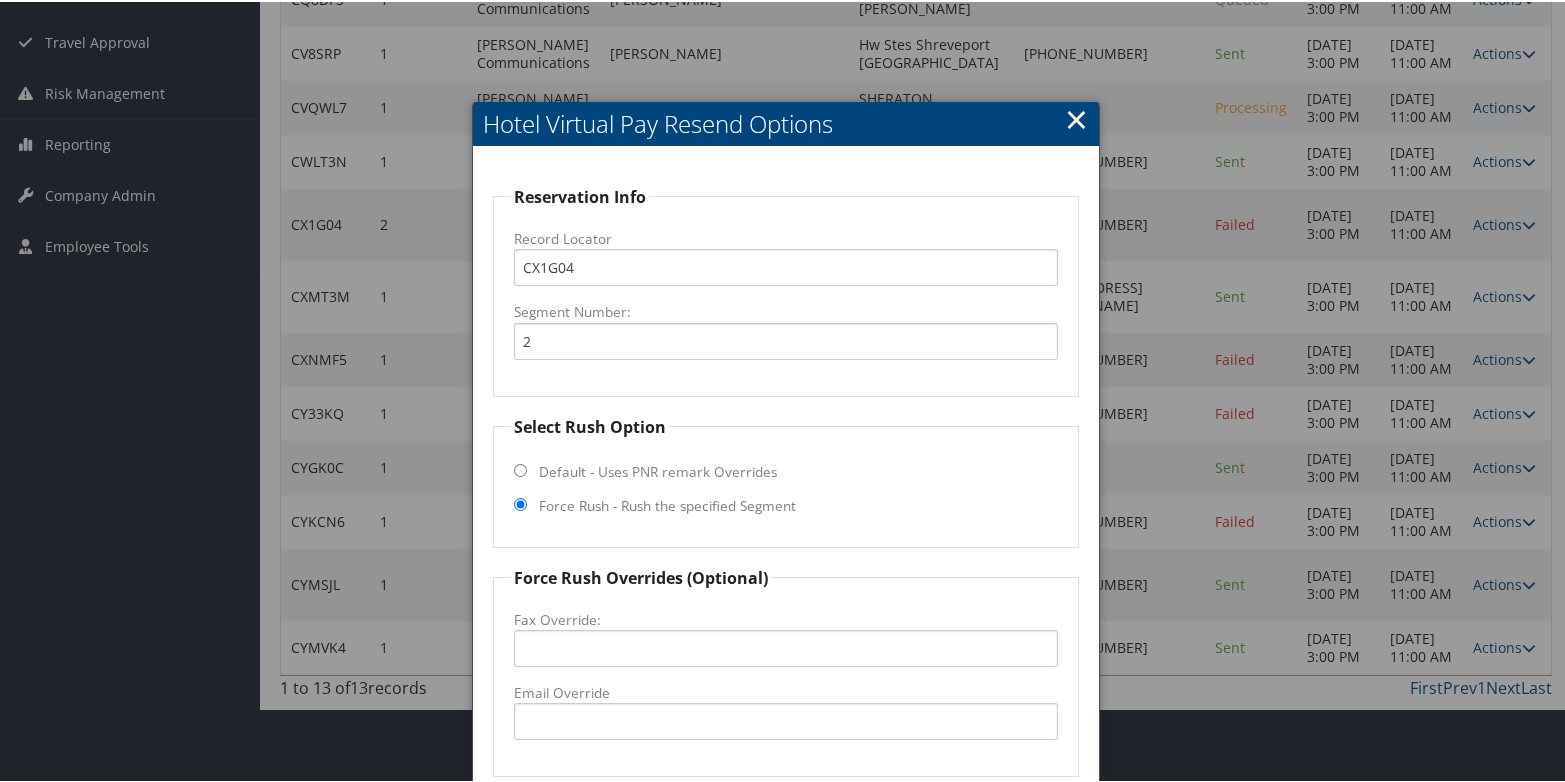scroll, scrollTop: 556, scrollLeft: 0, axis: vertical 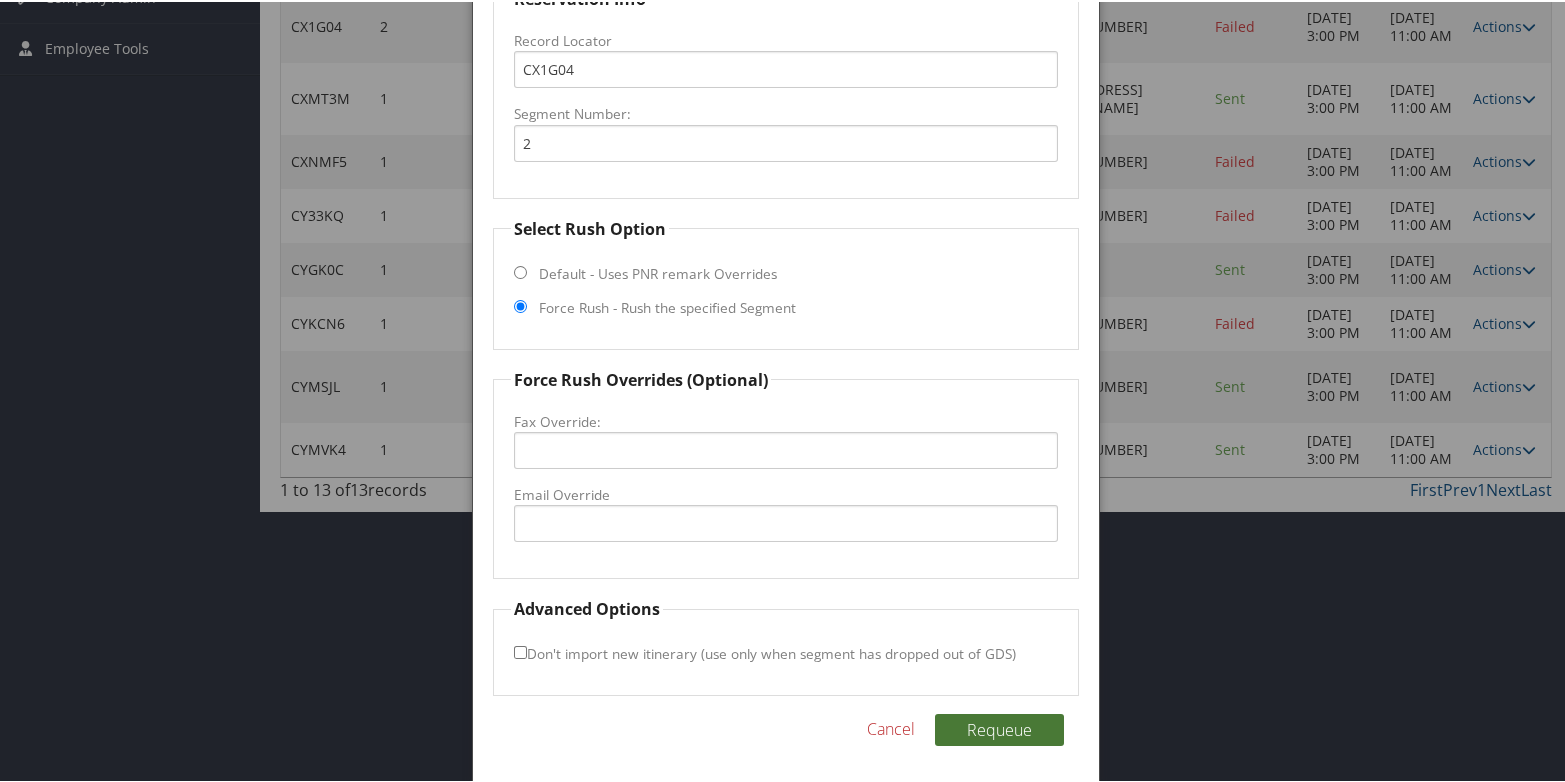click on "Requeue" at bounding box center [999, 728] 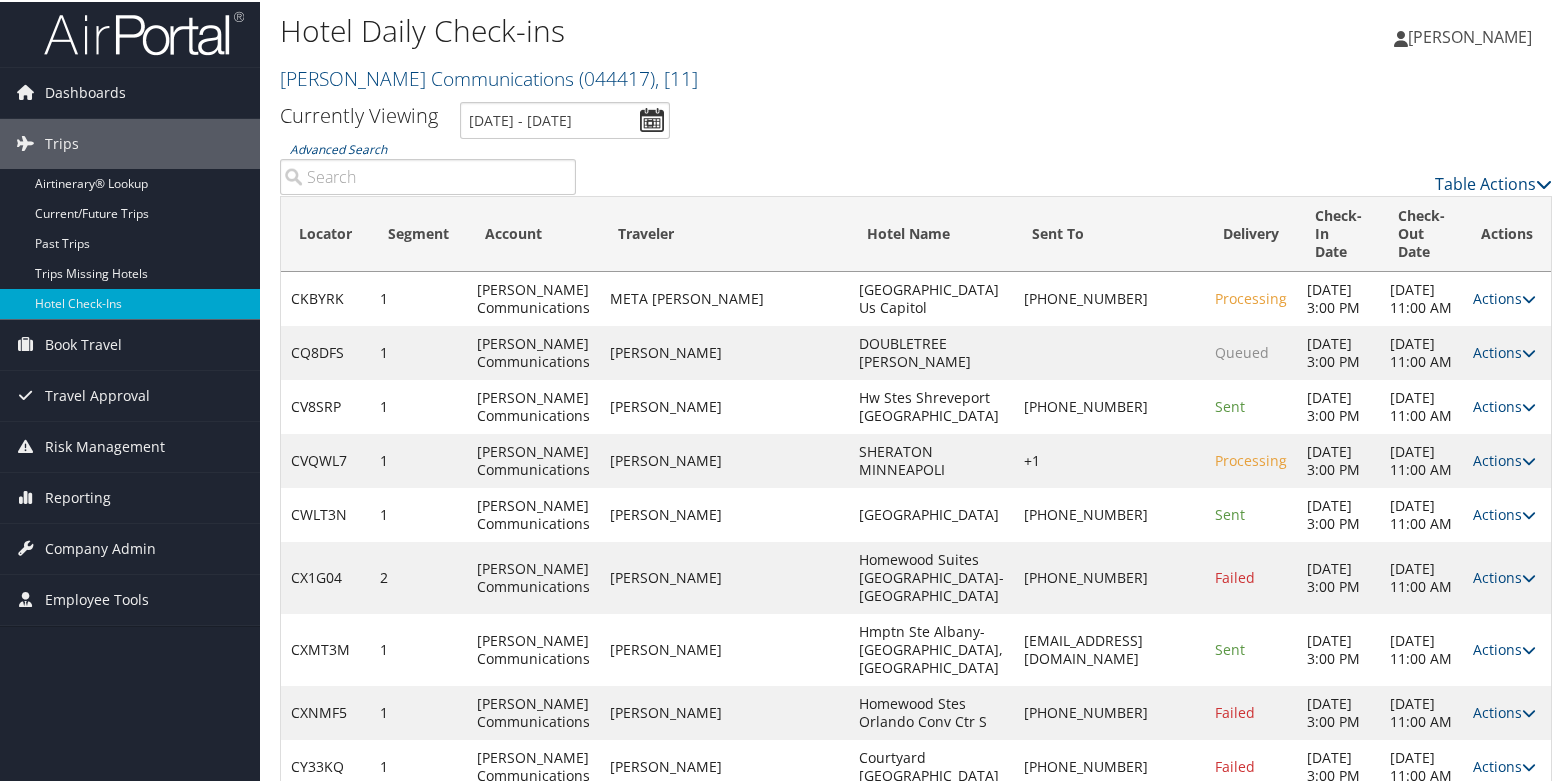 scroll, scrollTop: 0, scrollLeft: 0, axis: both 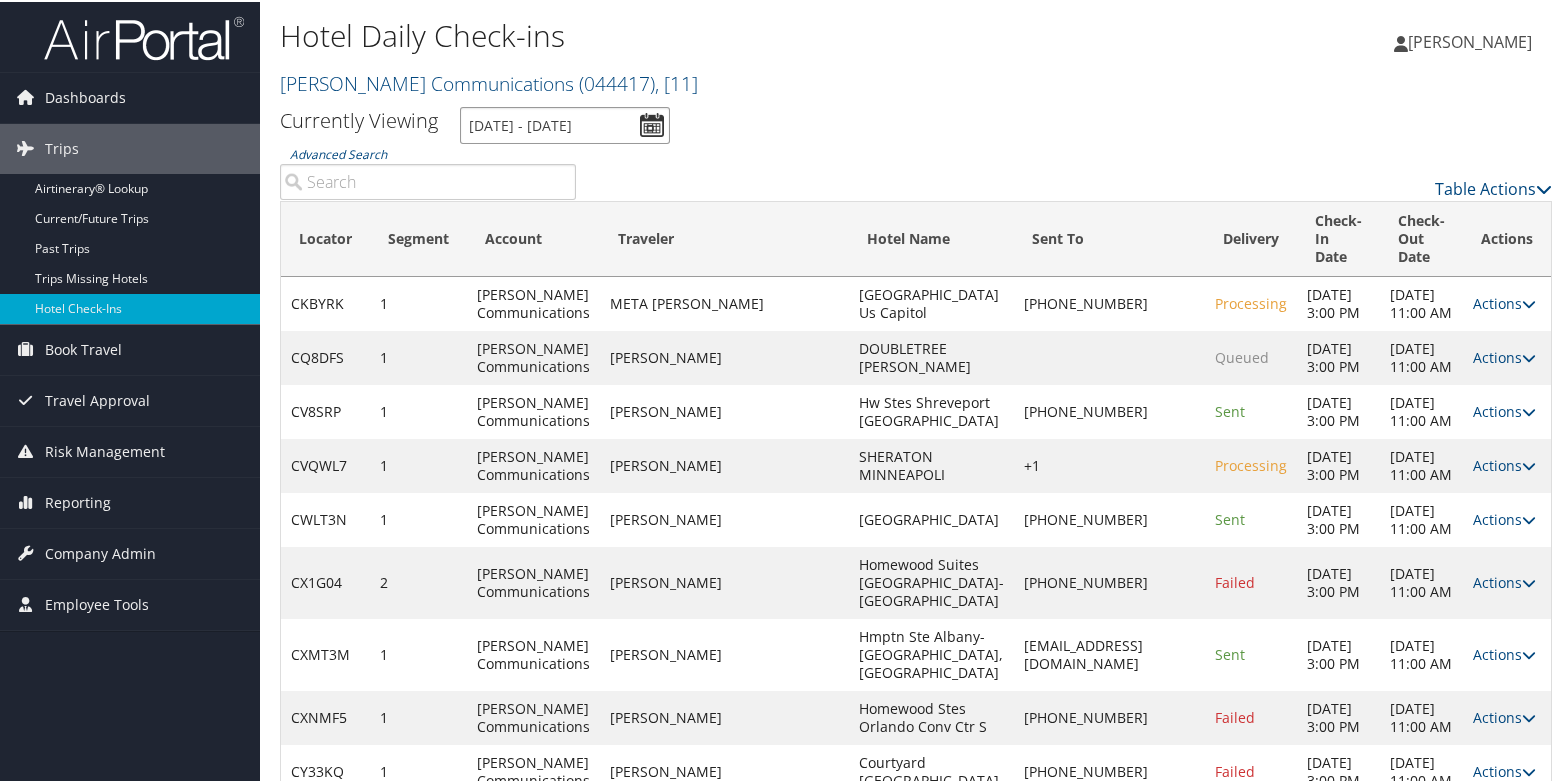 click on "[DATE] - [DATE]" at bounding box center (565, 123) 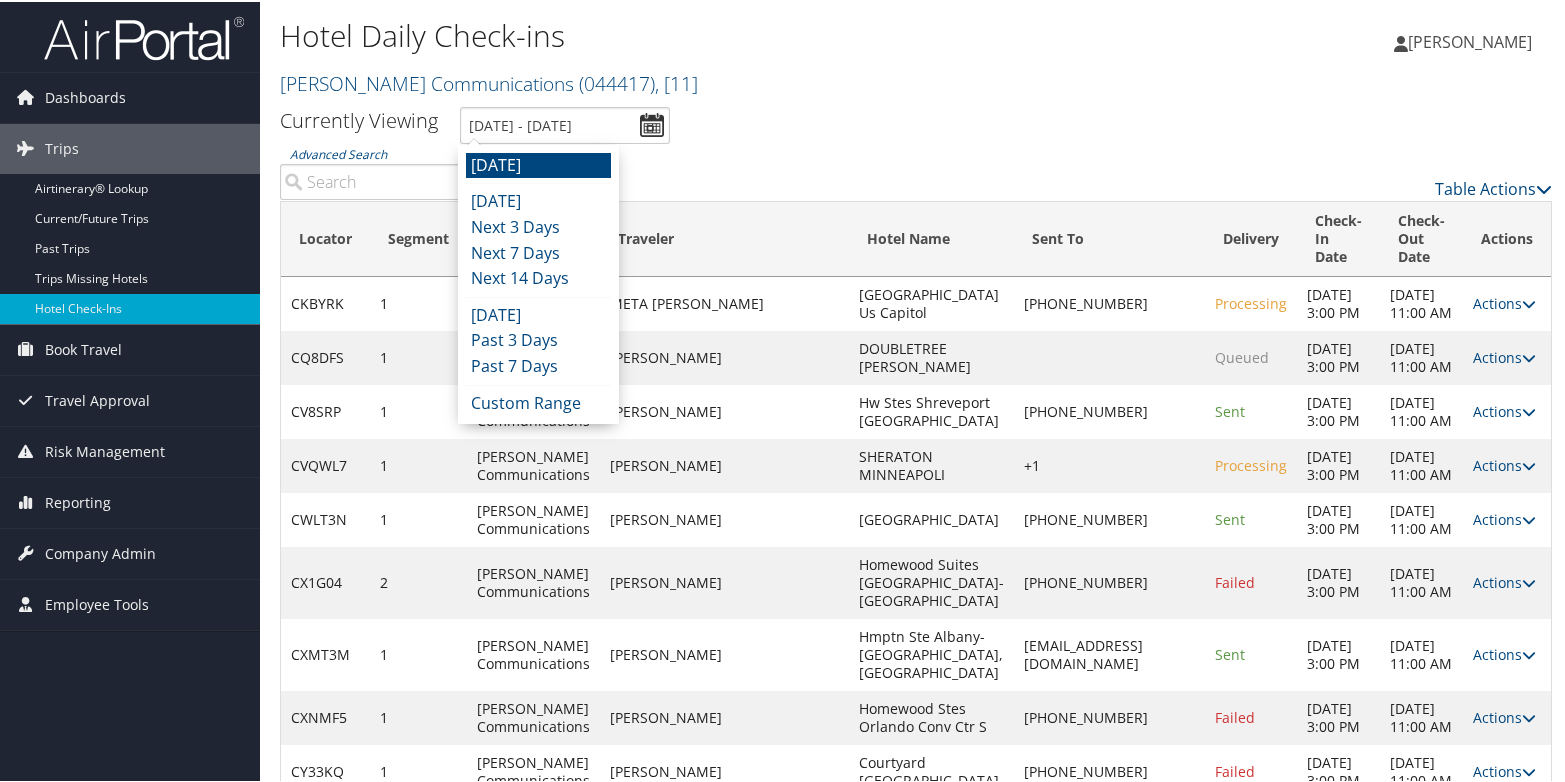 click on "[DATE]" at bounding box center (538, 164) 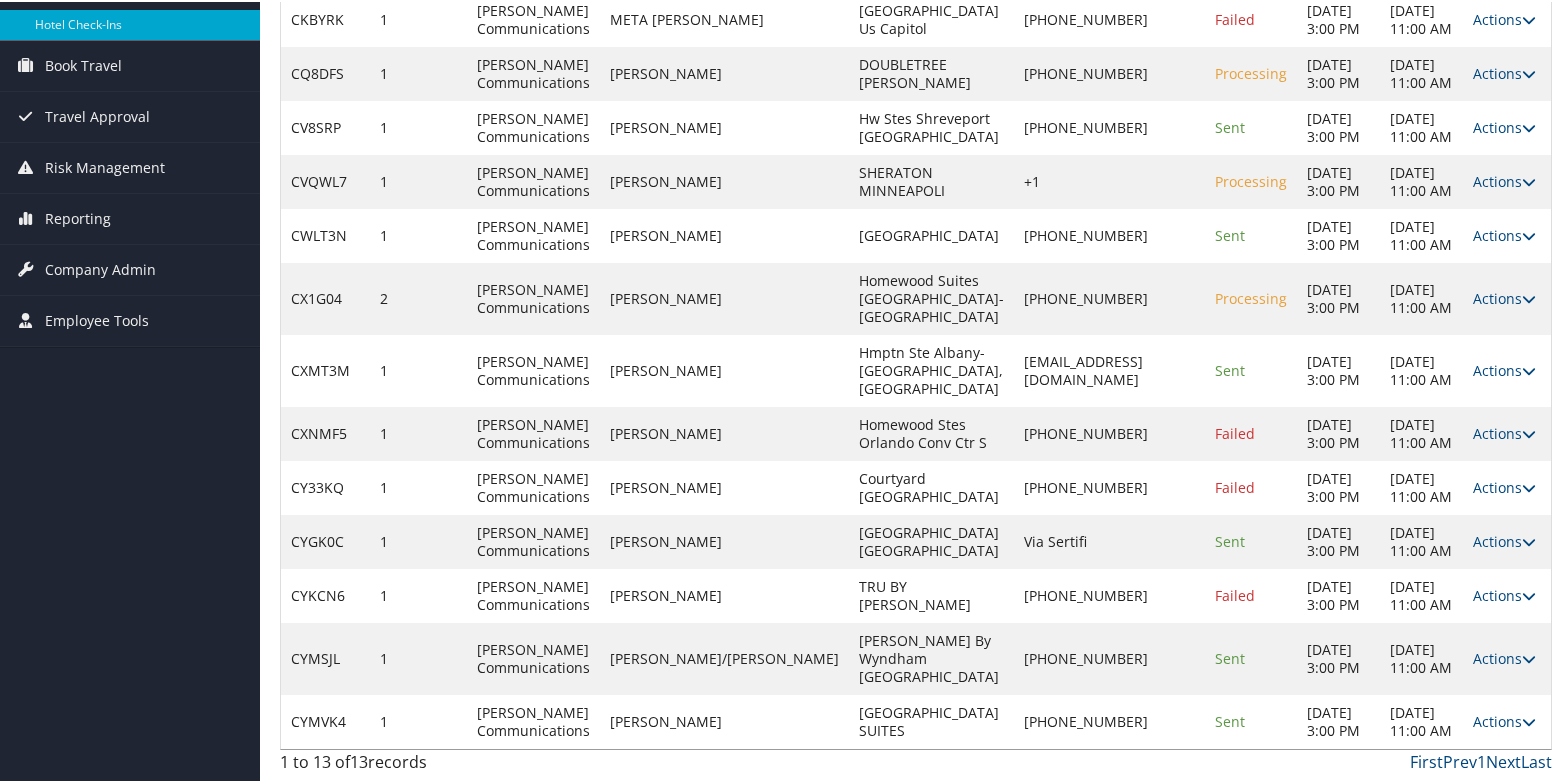 scroll, scrollTop: 380, scrollLeft: 0, axis: vertical 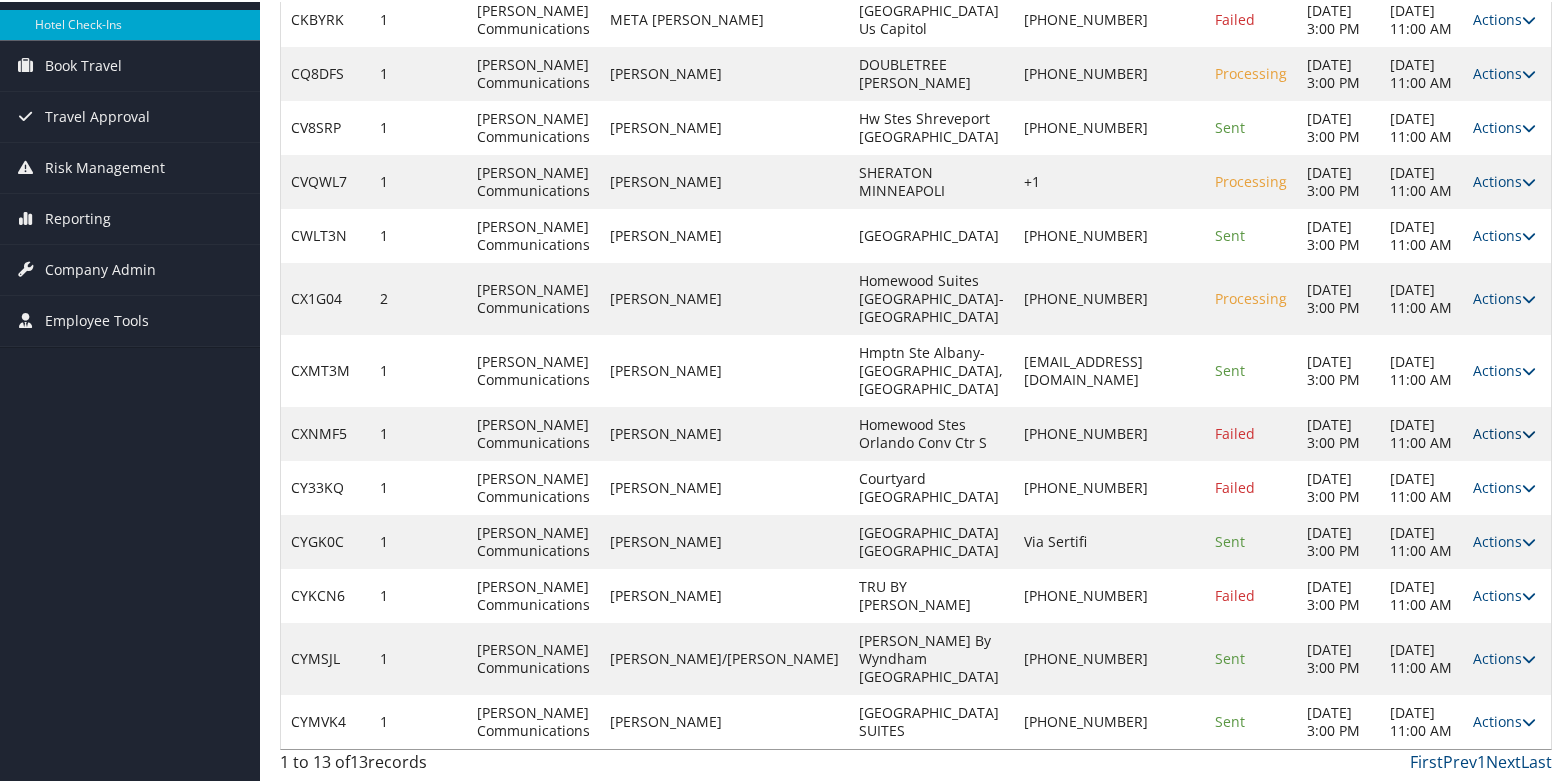 click on "Actions" at bounding box center (1504, 431) 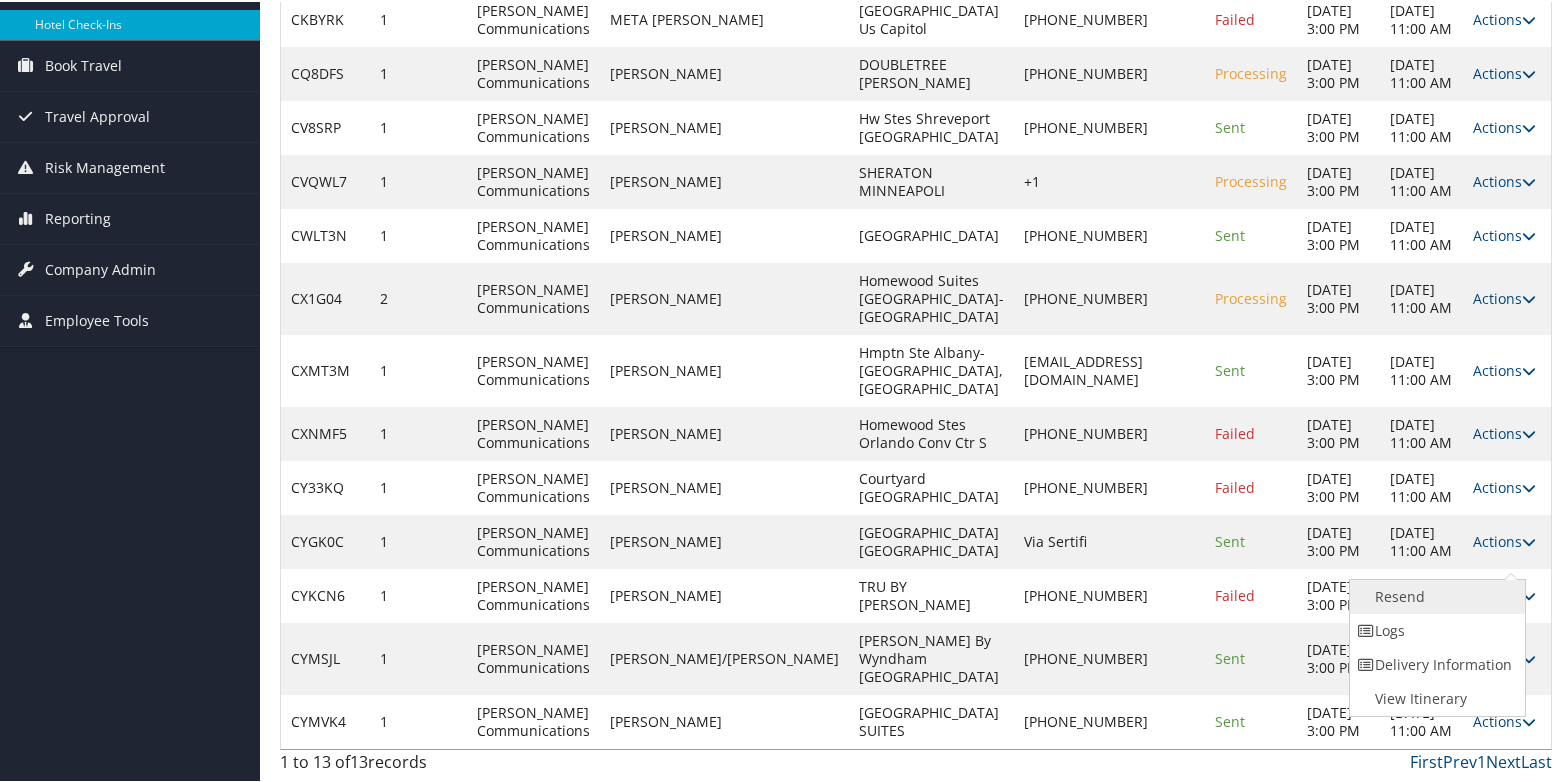 click on "Resend" at bounding box center [1435, 595] 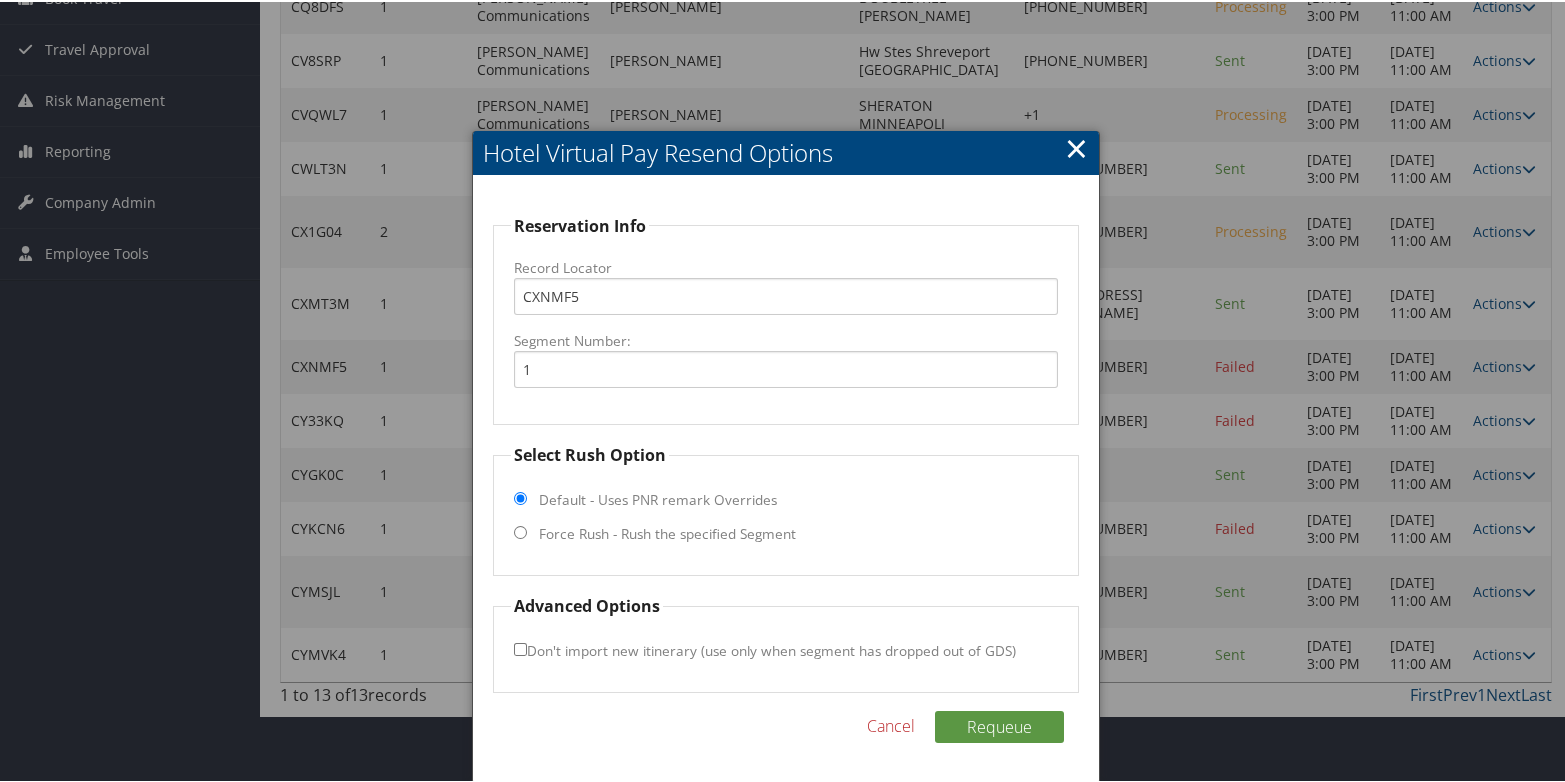 click on "Force Rush - Rush the specified Segment" at bounding box center [667, 532] 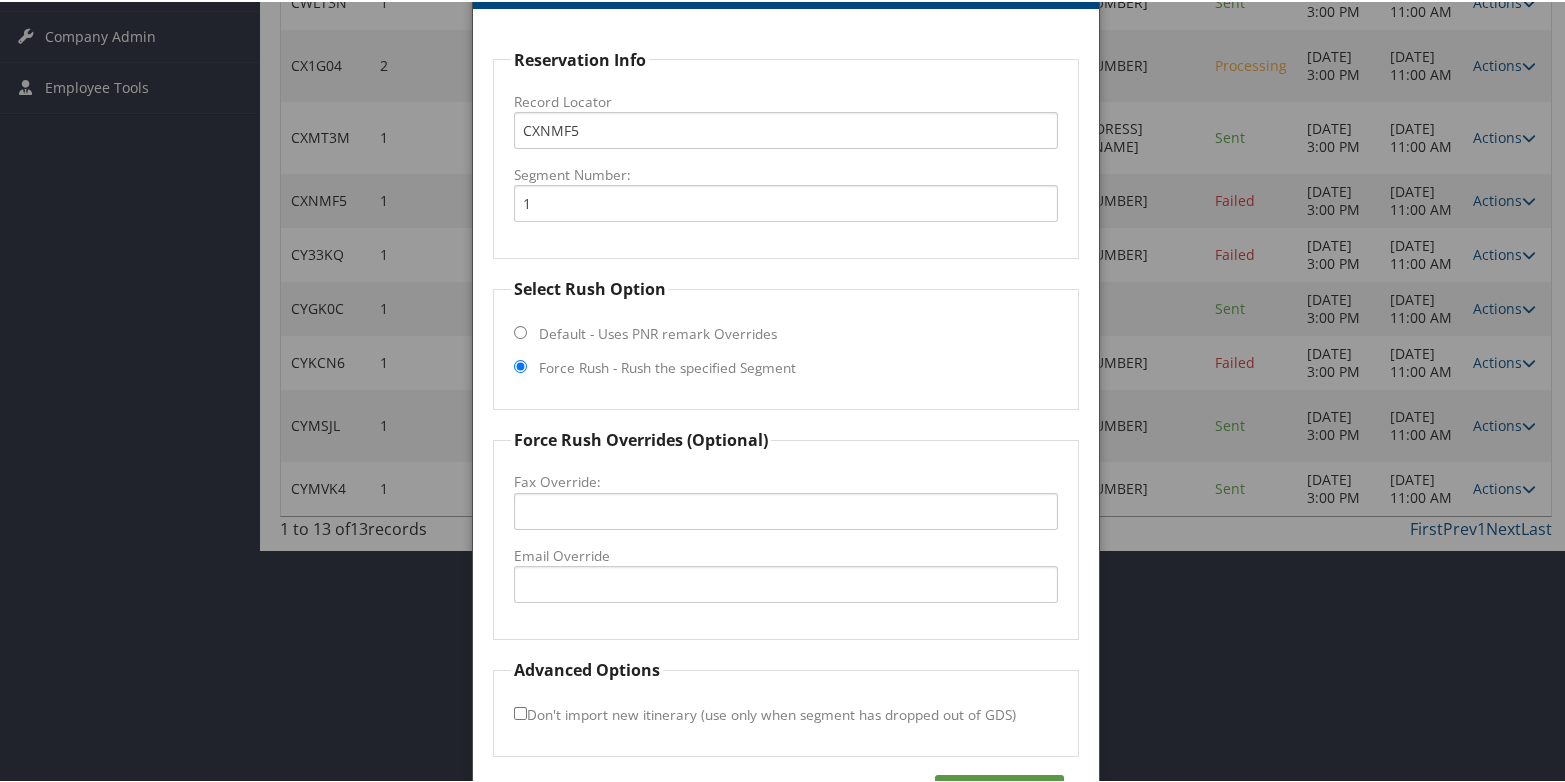 scroll, scrollTop: 519, scrollLeft: 0, axis: vertical 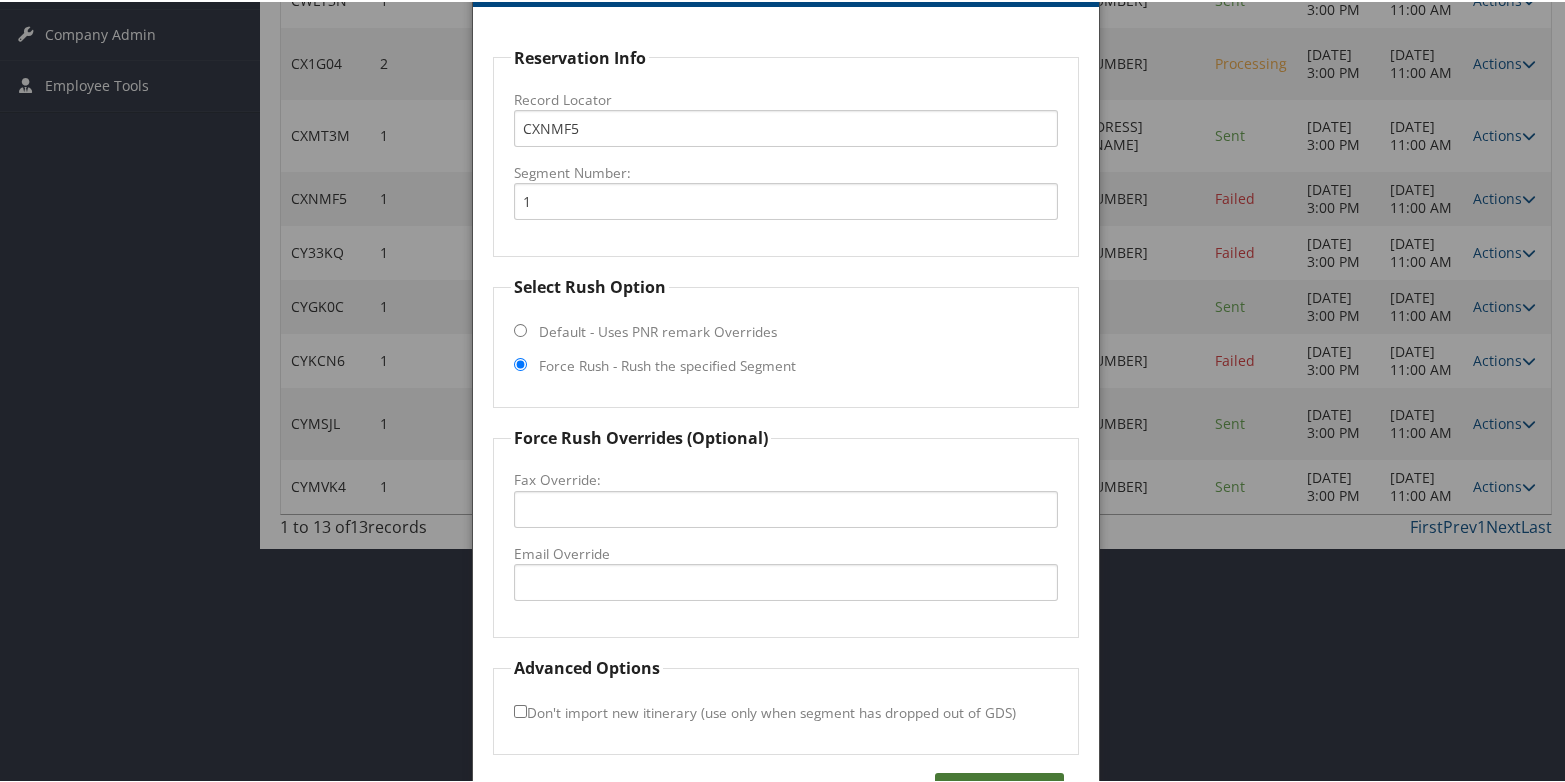 click on "Requeue" at bounding box center [999, 787] 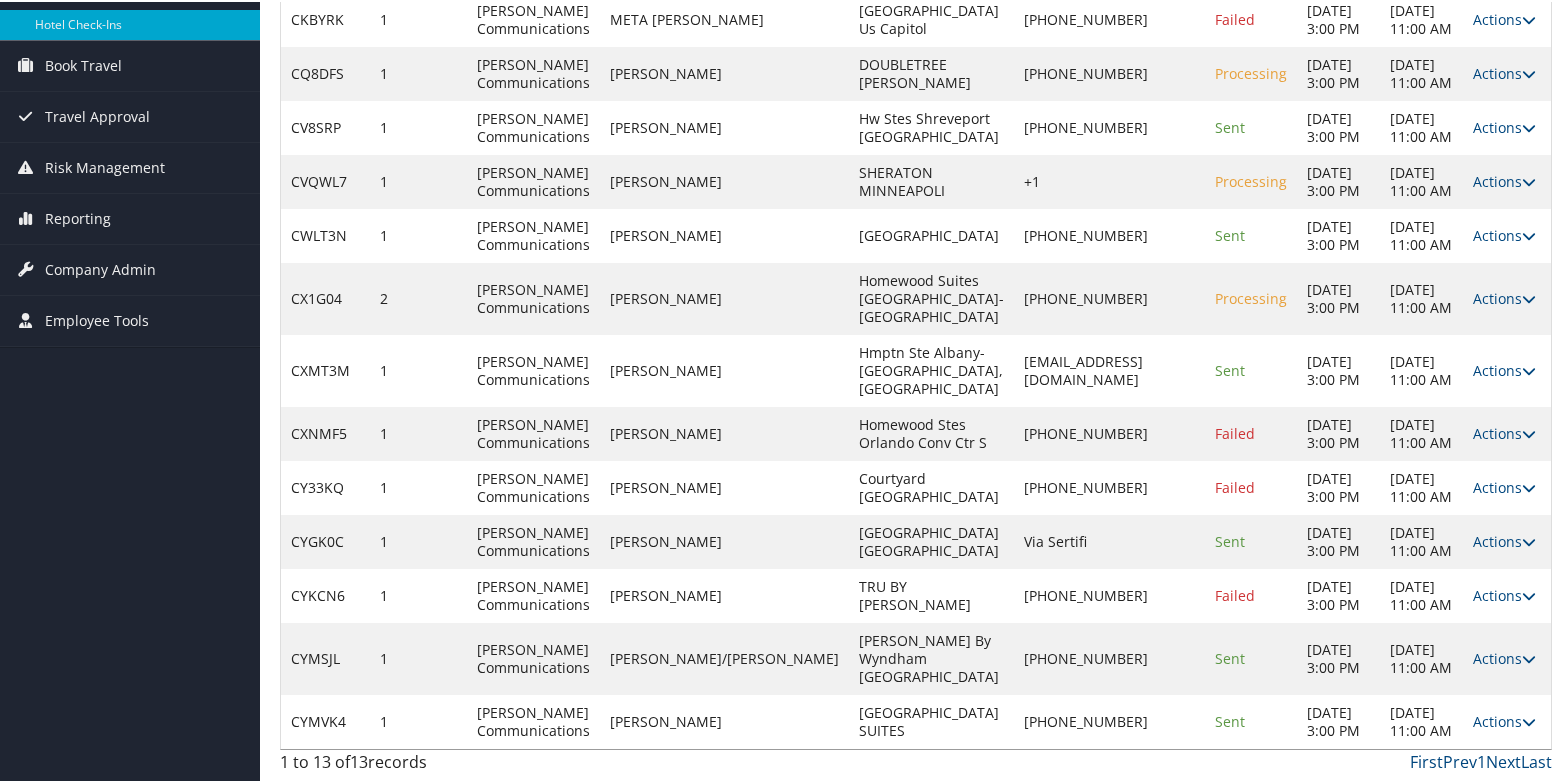 scroll, scrollTop: 498, scrollLeft: 0, axis: vertical 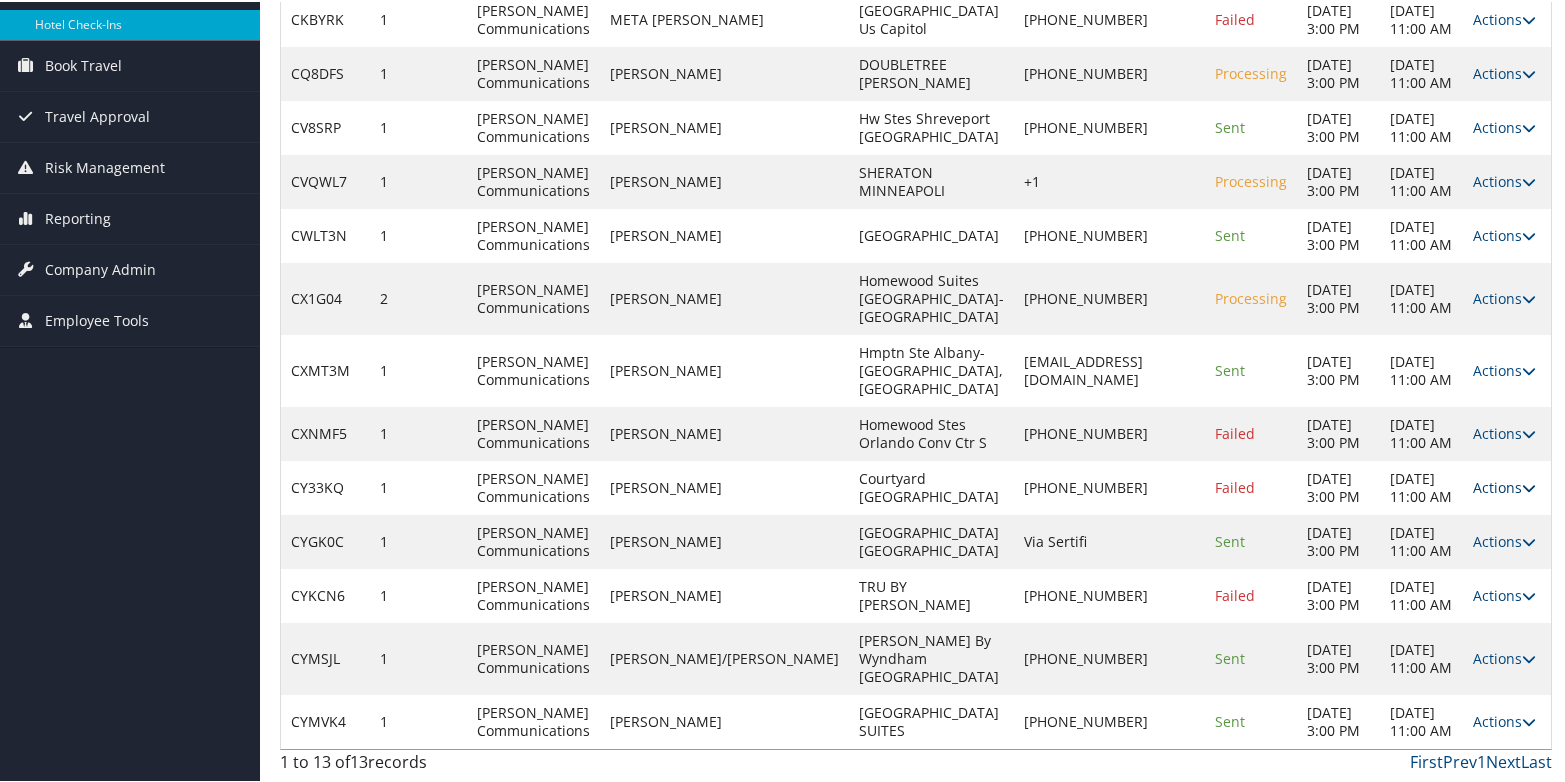 click on "Actions" at bounding box center (1504, 485) 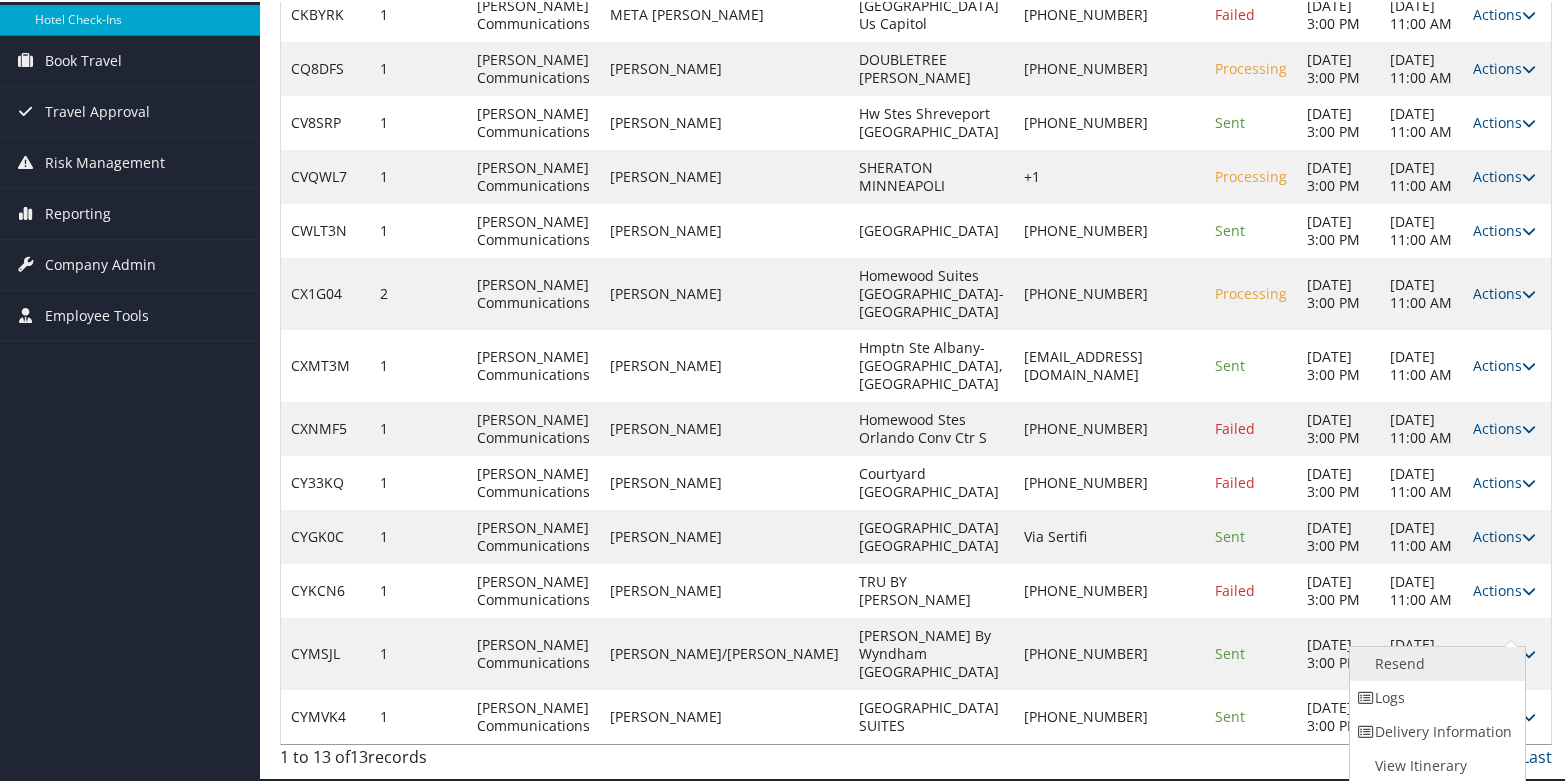 click on "Resend" at bounding box center (1435, 662) 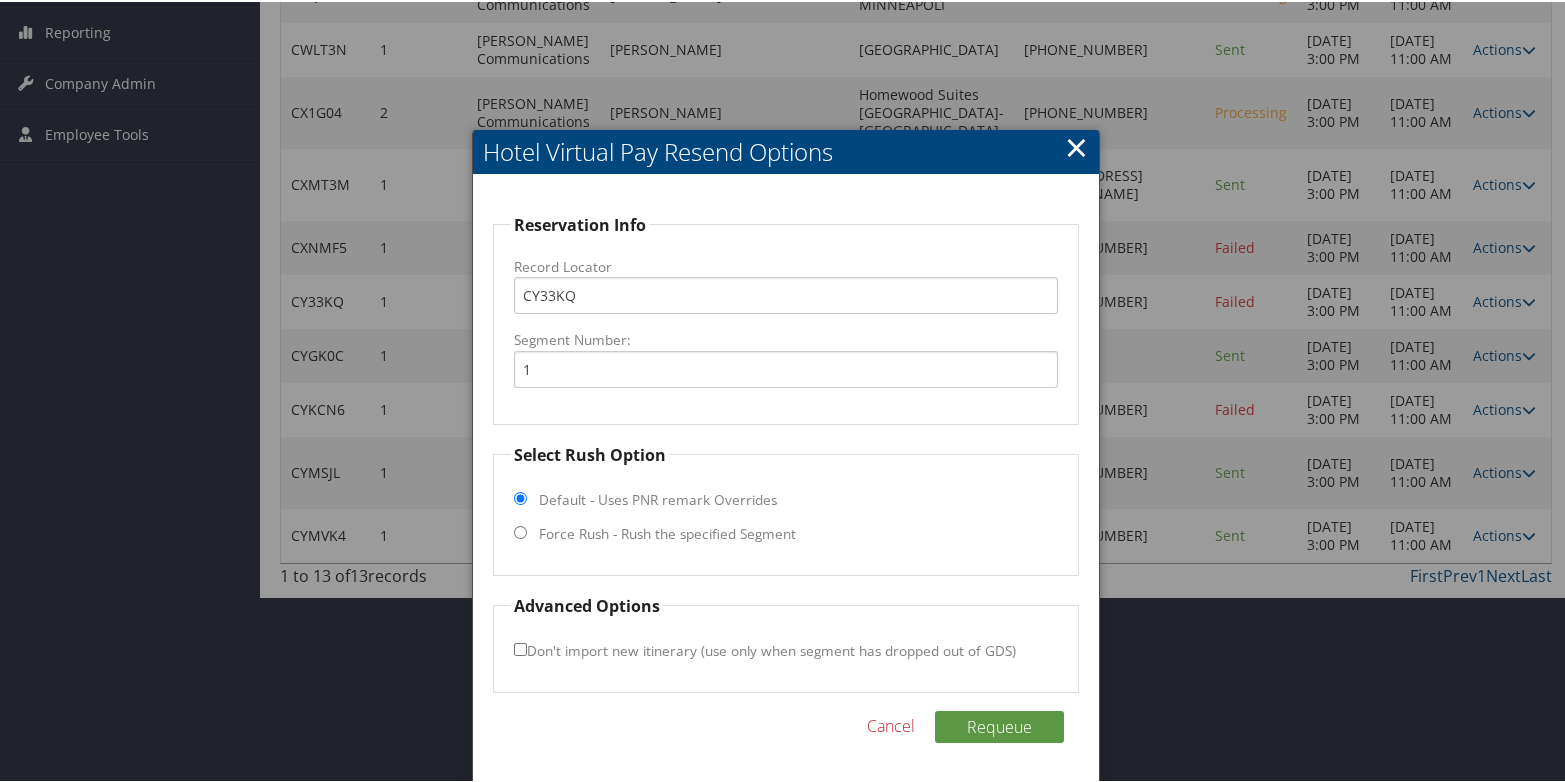 click on "Select Rush Option
Default - Uses PNR remark Overrides
Force Rush - Rush the specified Segment" at bounding box center [786, 507] 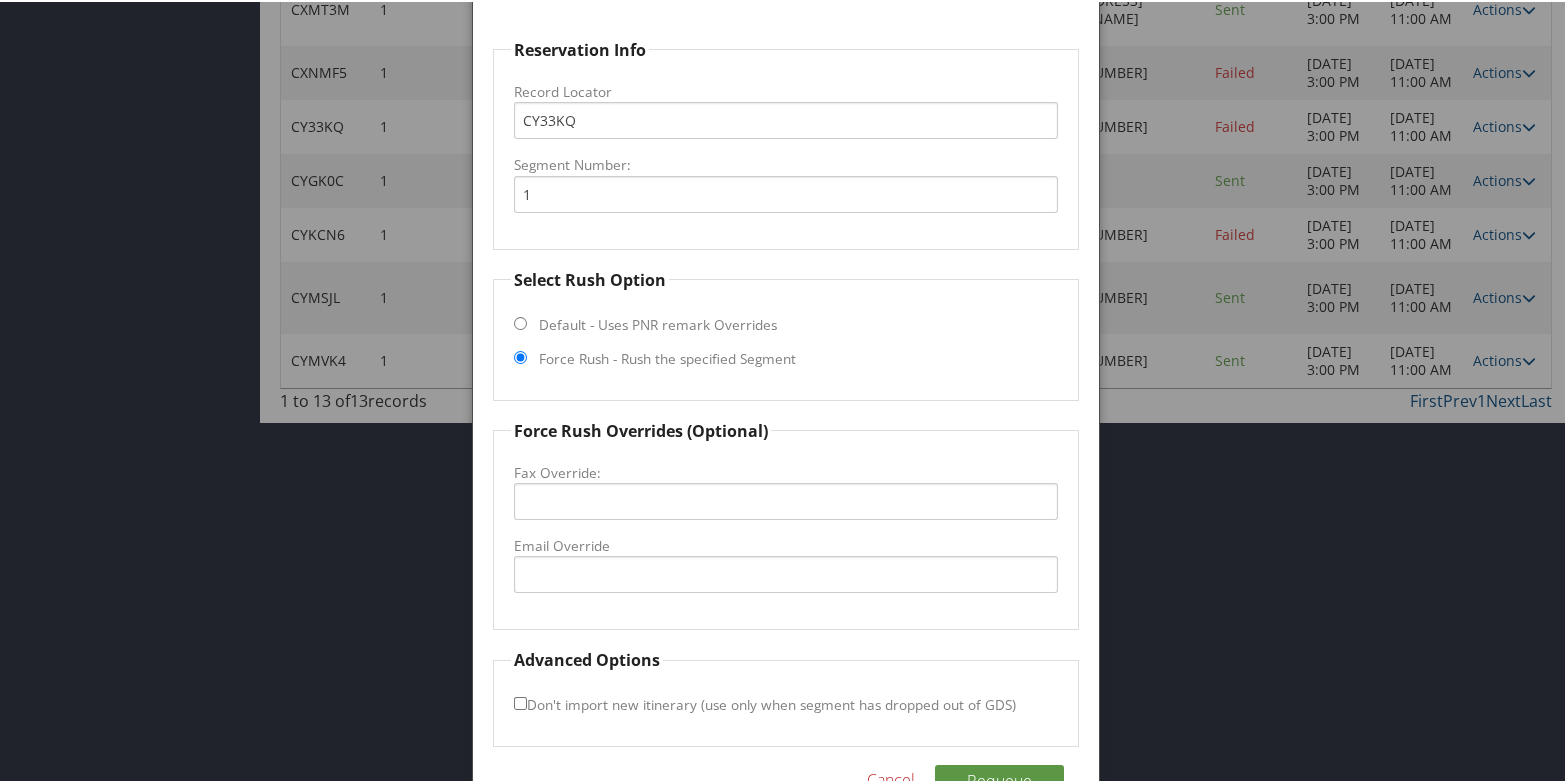 scroll, scrollTop: 696, scrollLeft: 0, axis: vertical 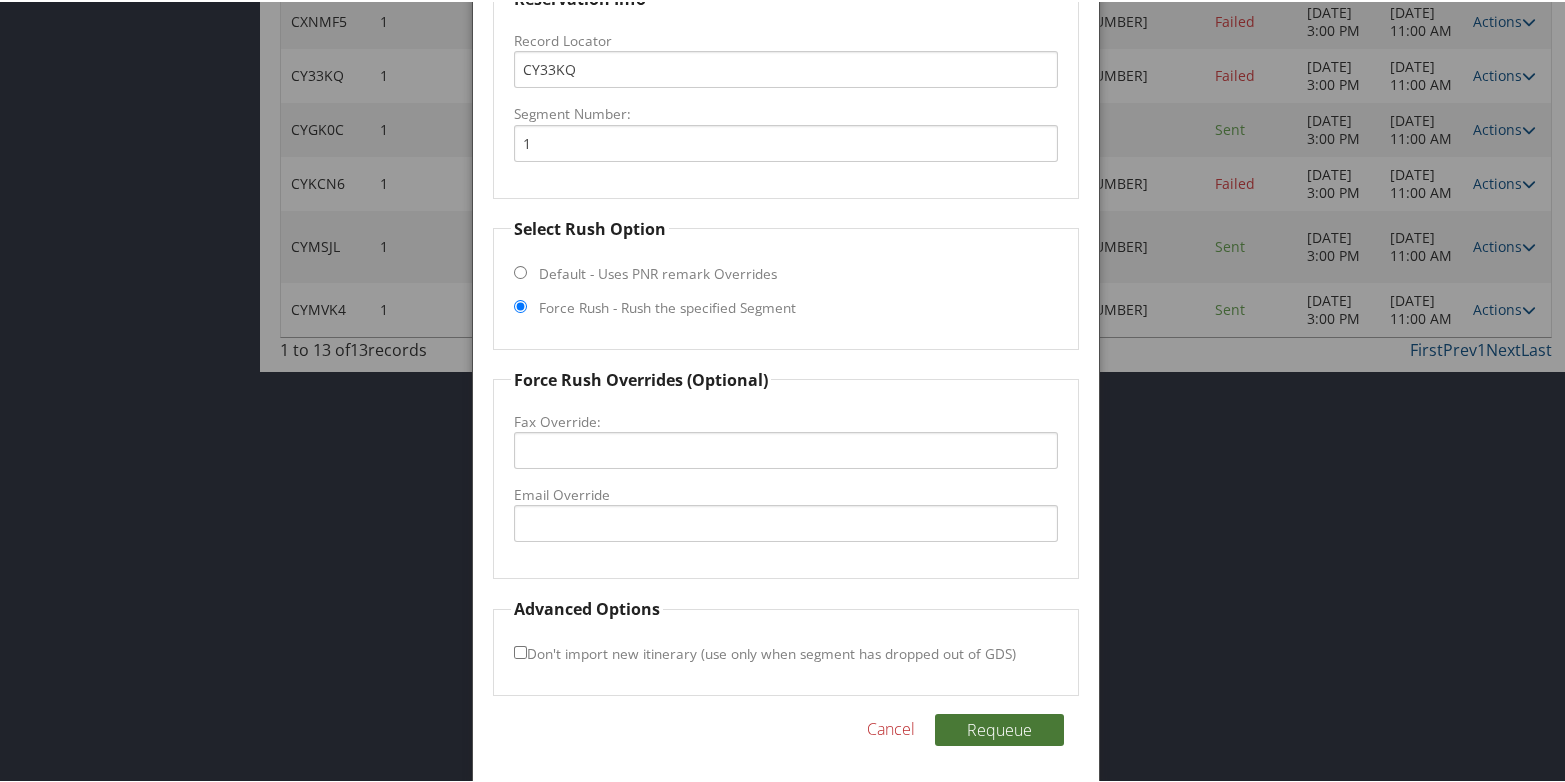 click on "Requeue" at bounding box center (999, 728) 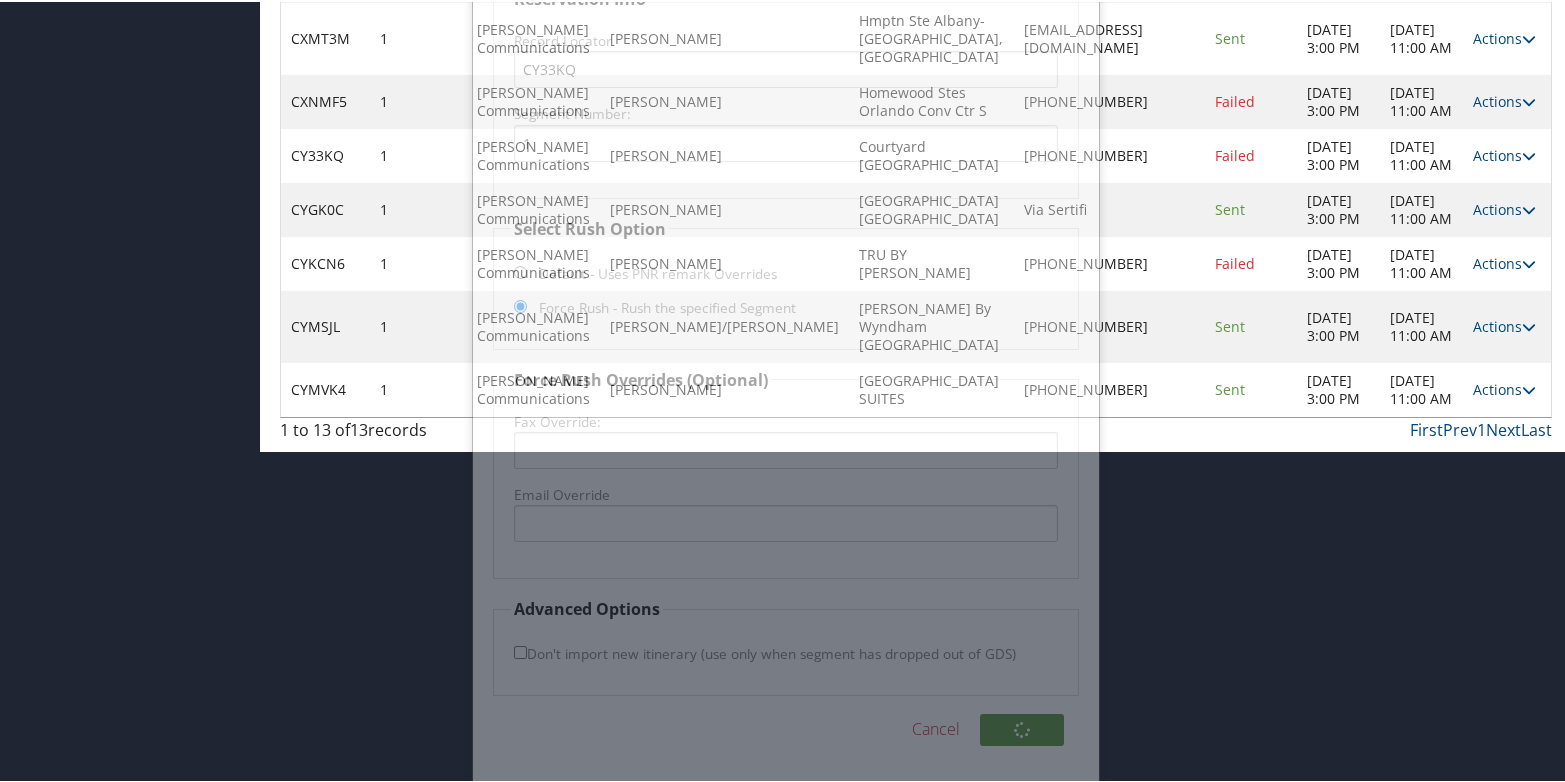 scroll, scrollTop: 578, scrollLeft: 0, axis: vertical 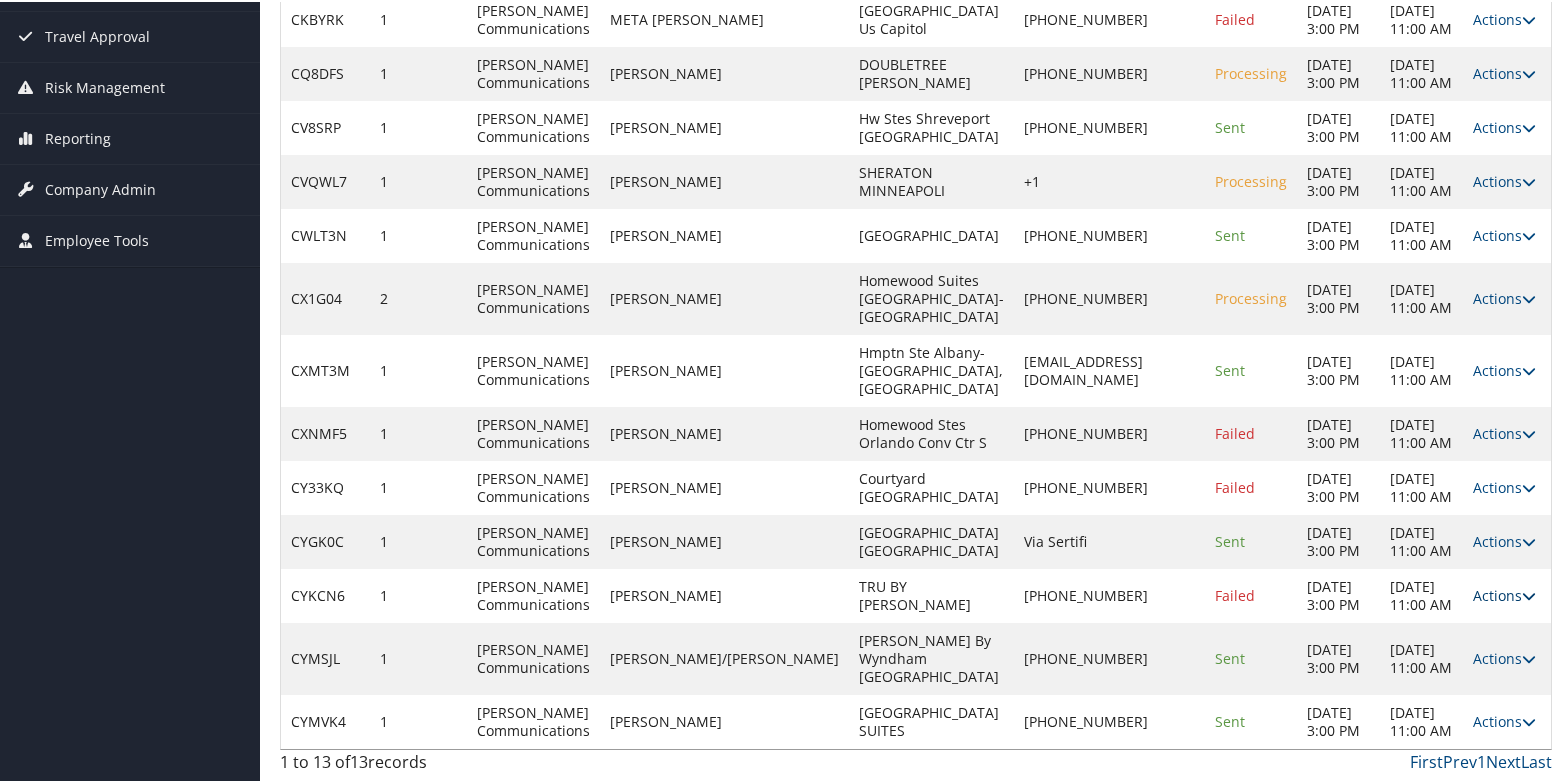 click on "Actions" at bounding box center (1504, 593) 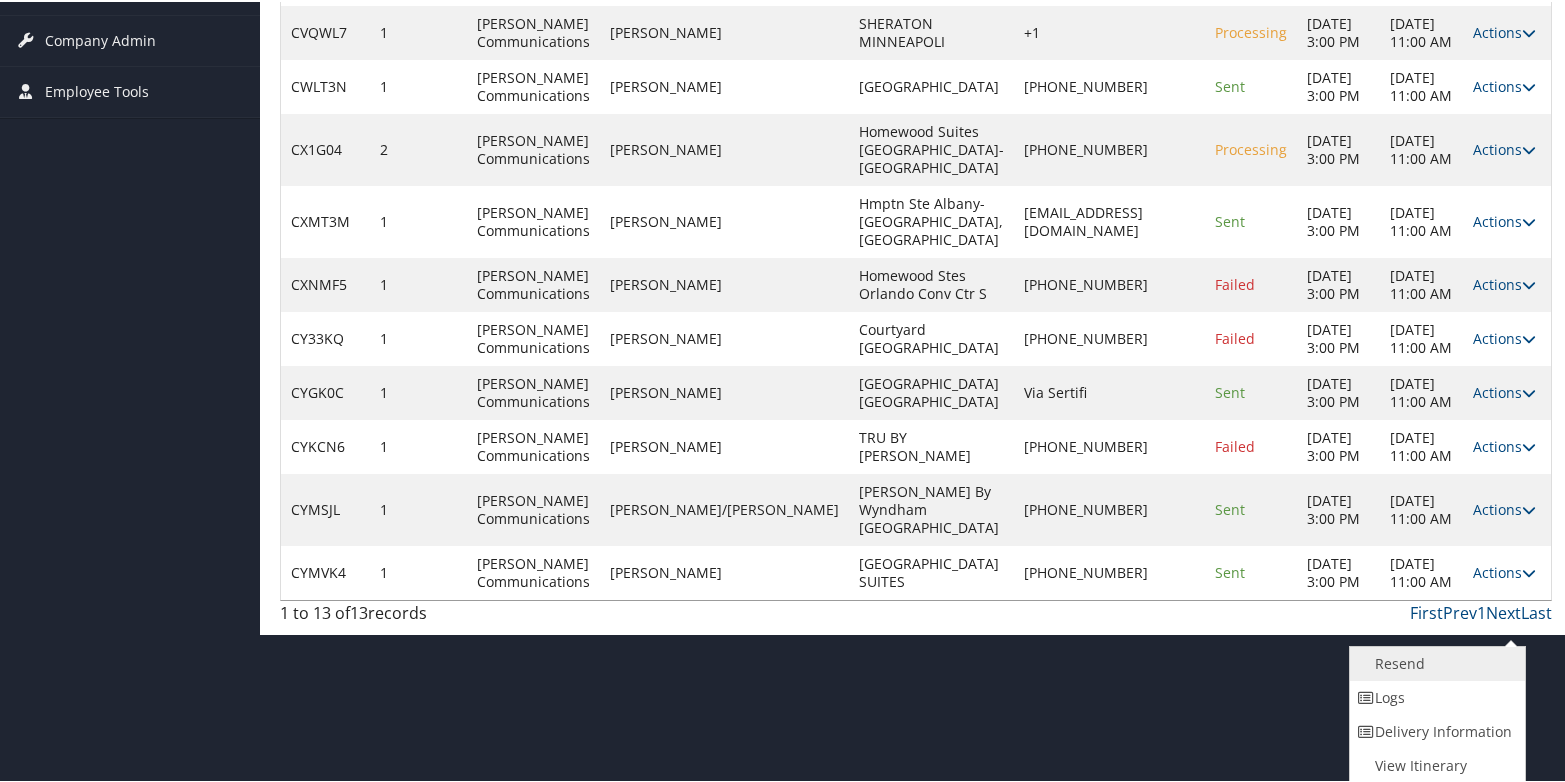 click on "Resend" at bounding box center [1435, 662] 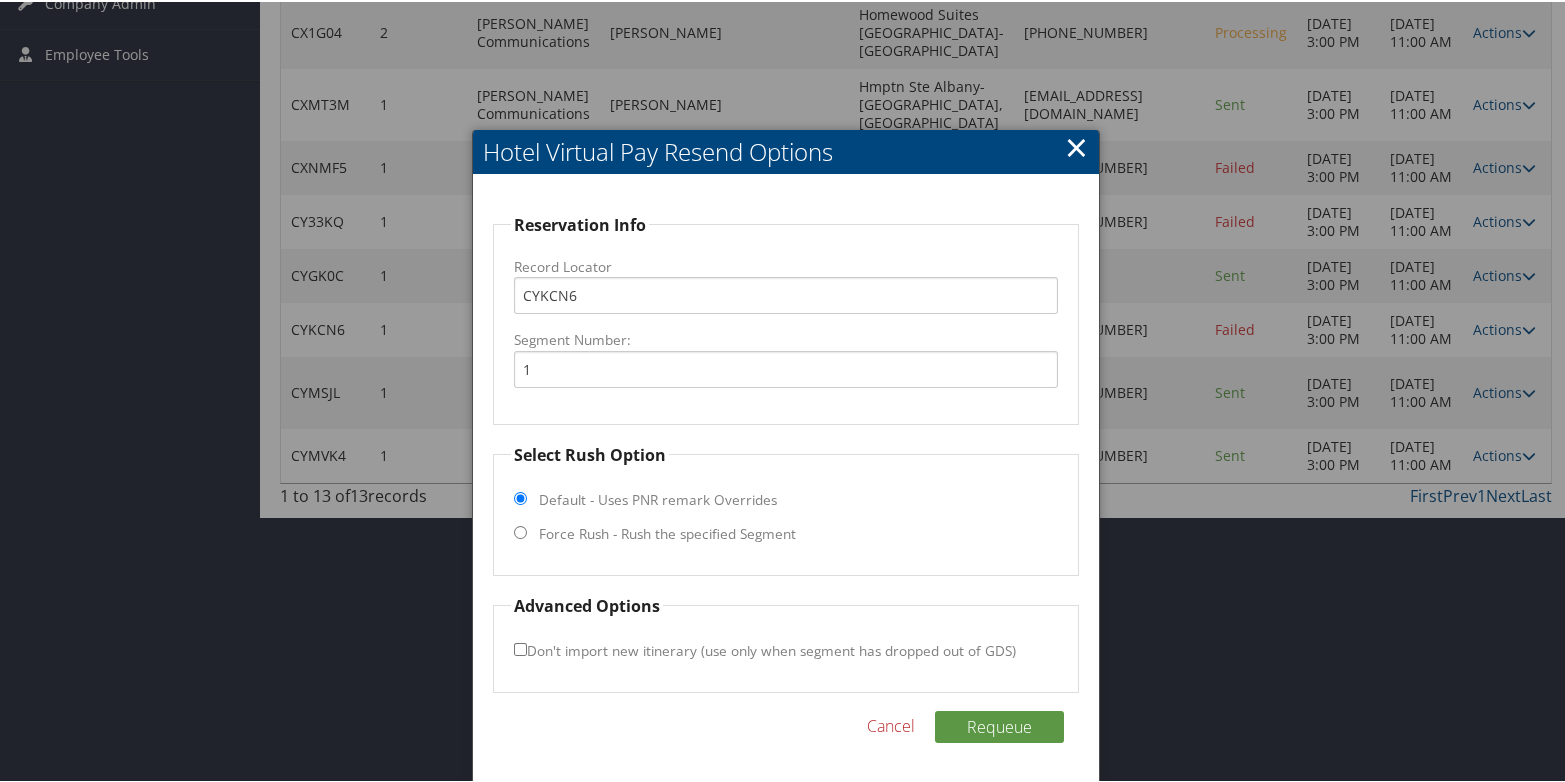 scroll, scrollTop: 547, scrollLeft: 0, axis: vertical 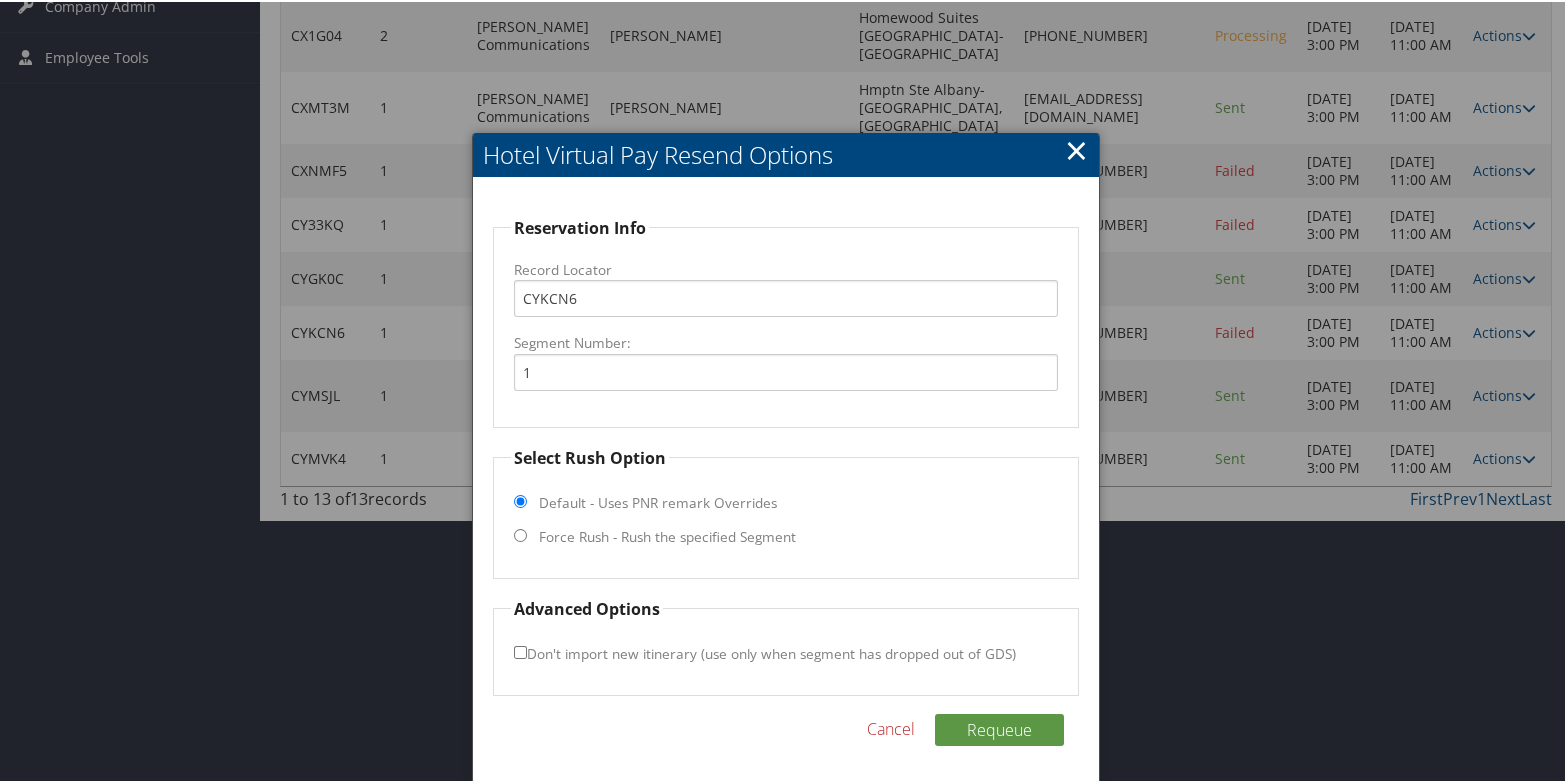 click on "Force Rush - Rush the specified Segment" at bounding box center [667, 535] 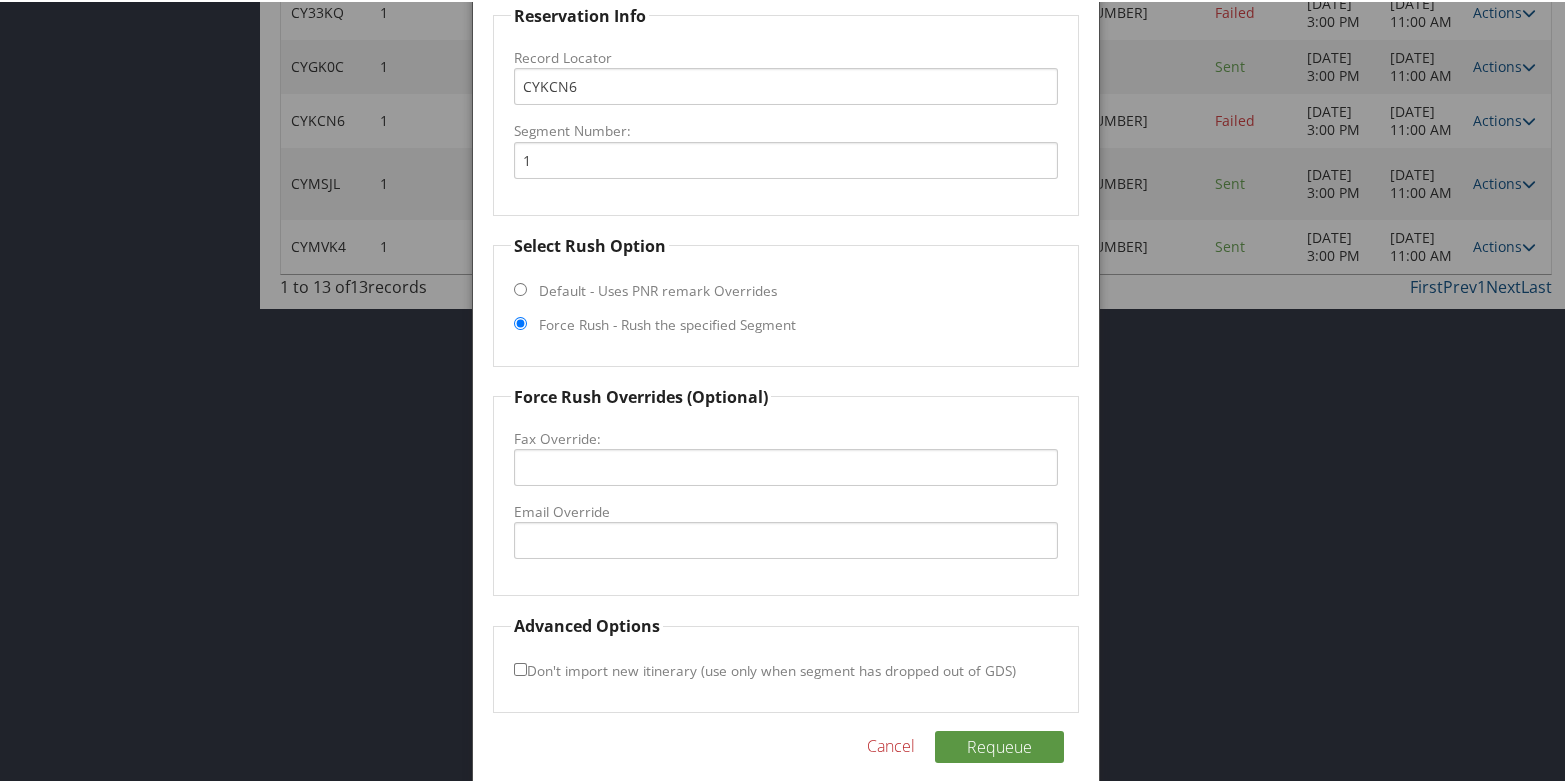 scroll, scrollTop: 776, scrollLeft: 0, axis: vertical 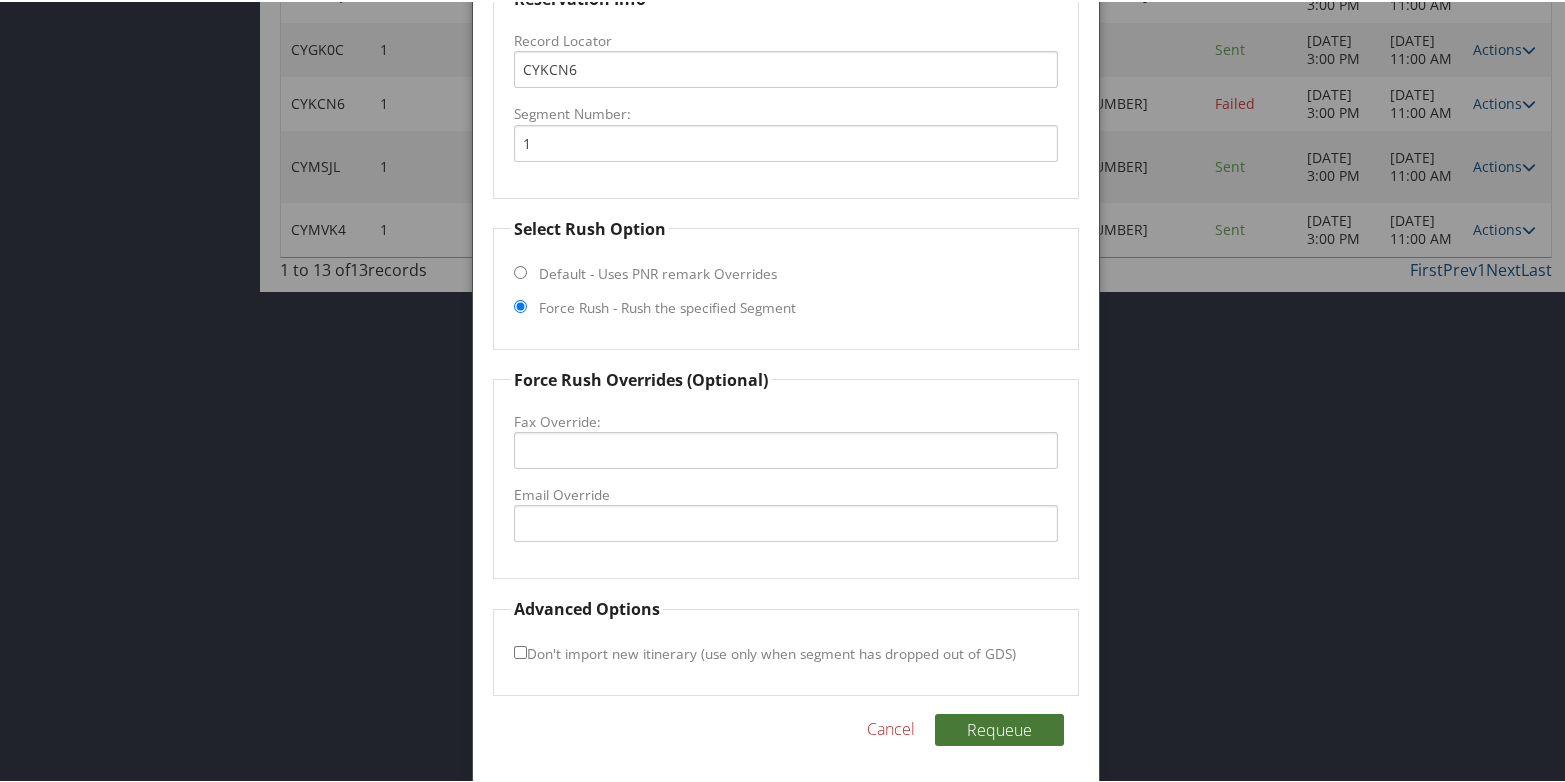 click on "Requeue" at bounding box center [999, 728] 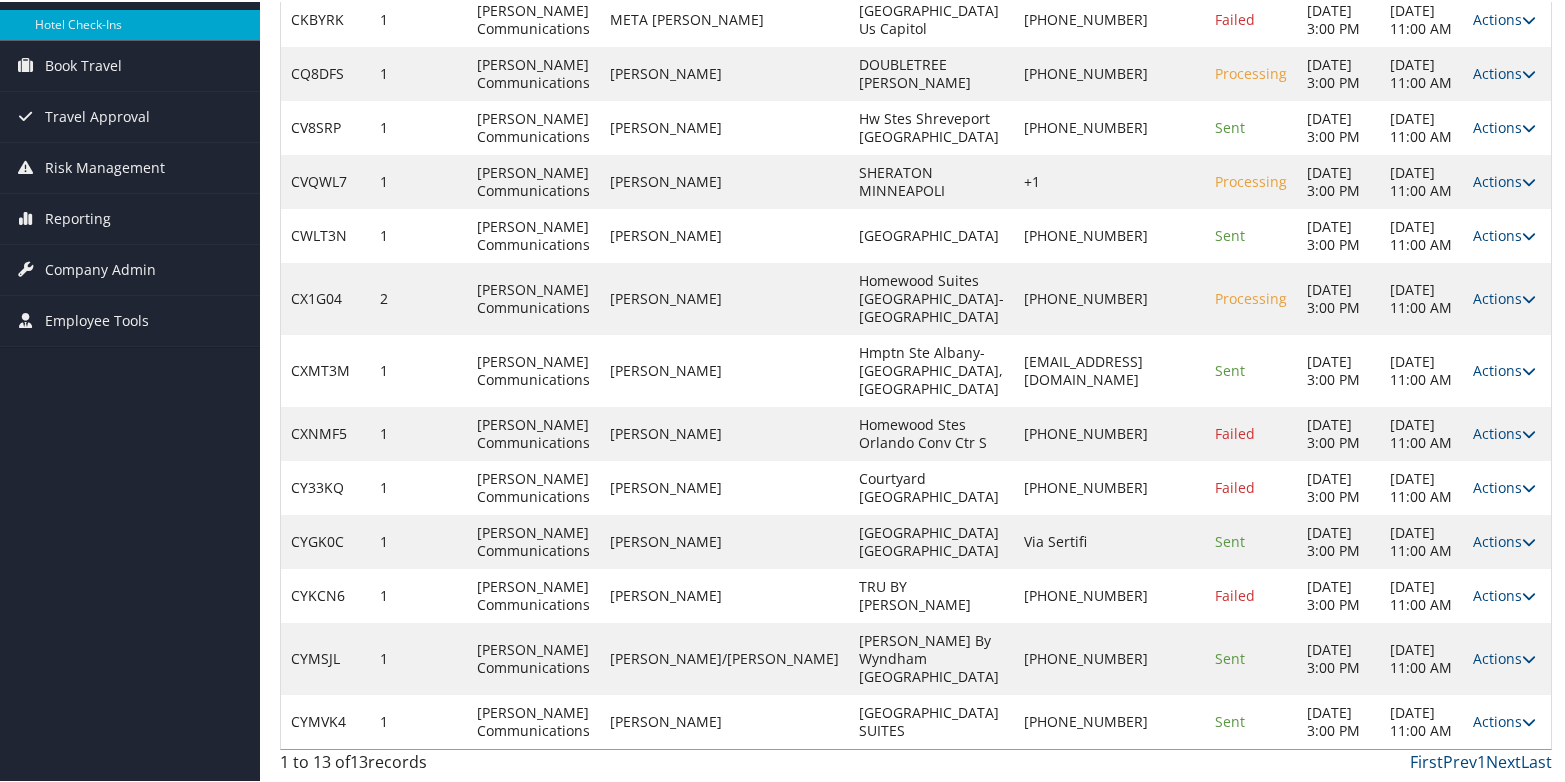 scroll, scrollTop: 0, scrollLeft: 0, axis: both 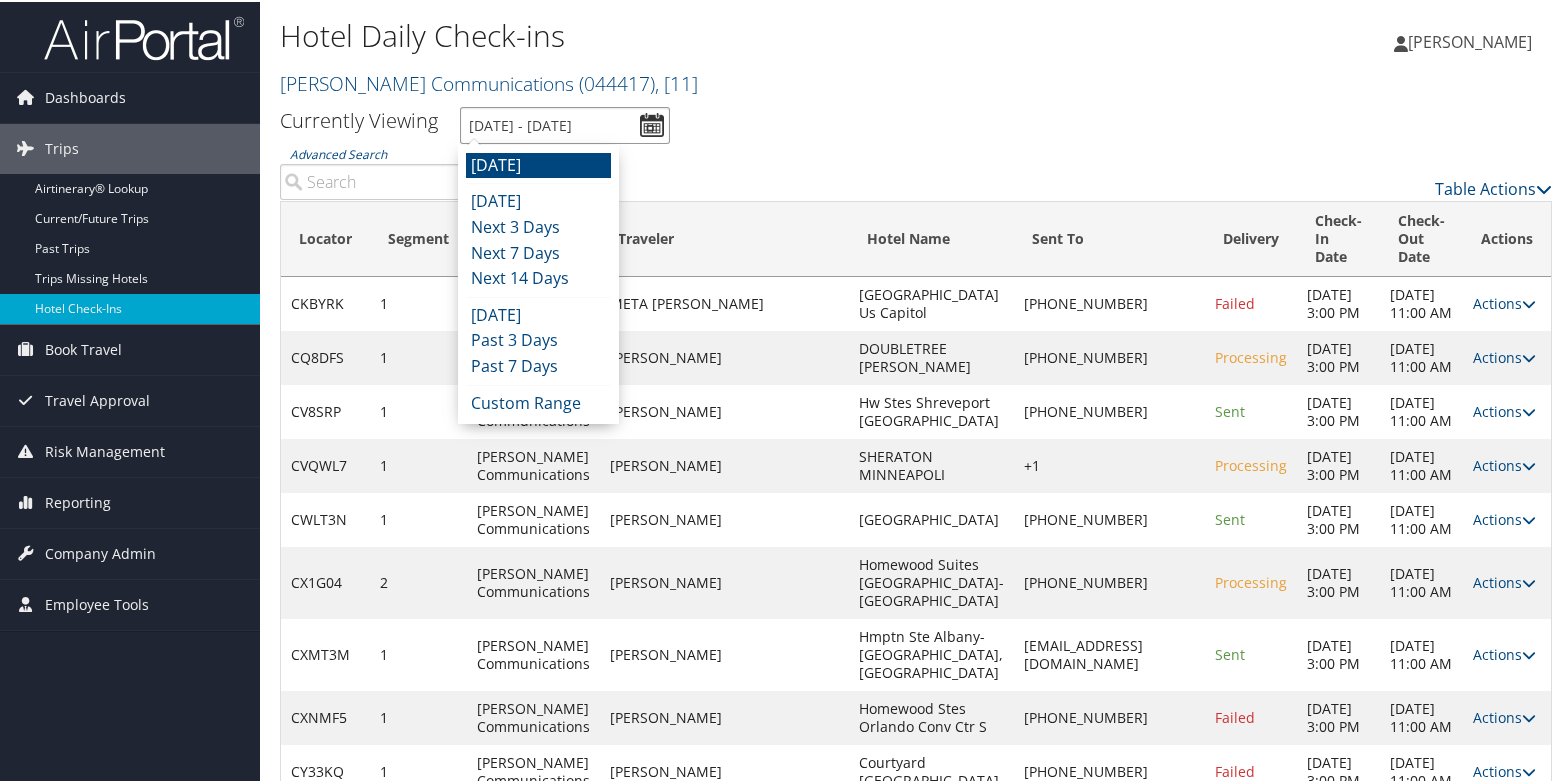 click on "[DATE] - [DATE]" at bounding box center (565, 123) 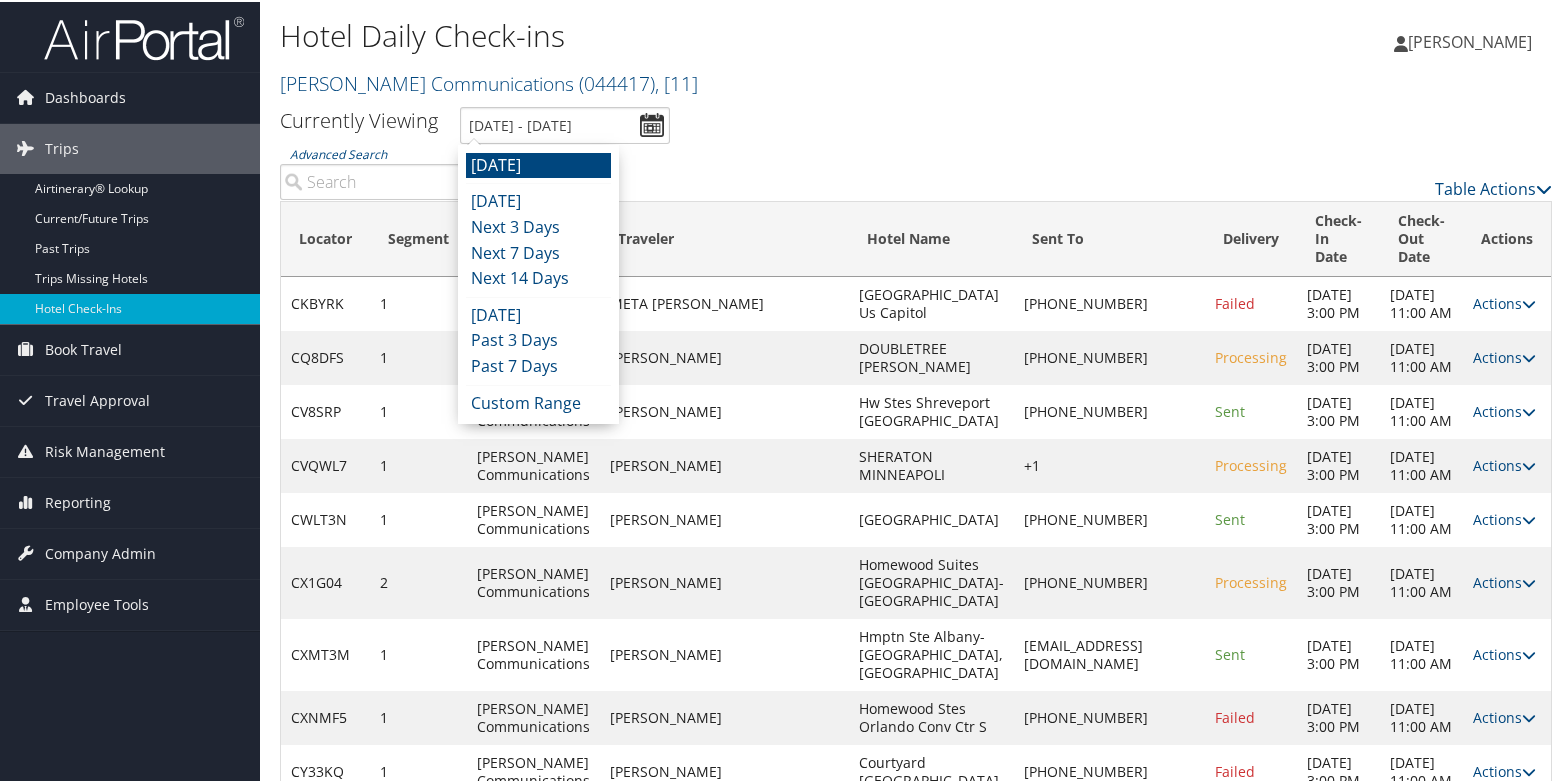 click on "[DATE]" at bounding box center (538, 164) 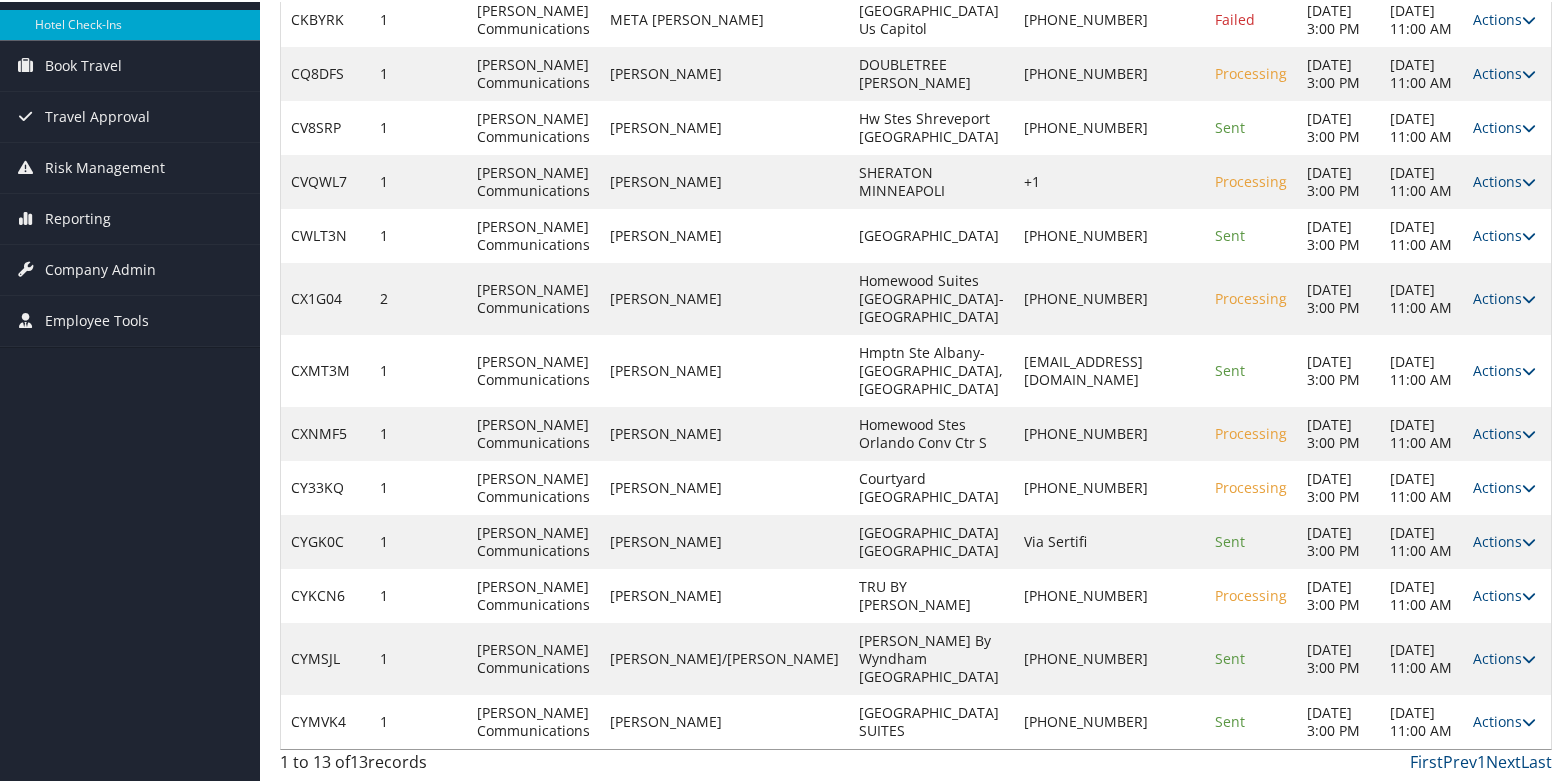 scroll, scrollTop: 0, scrollLeft: 0, axis: both 